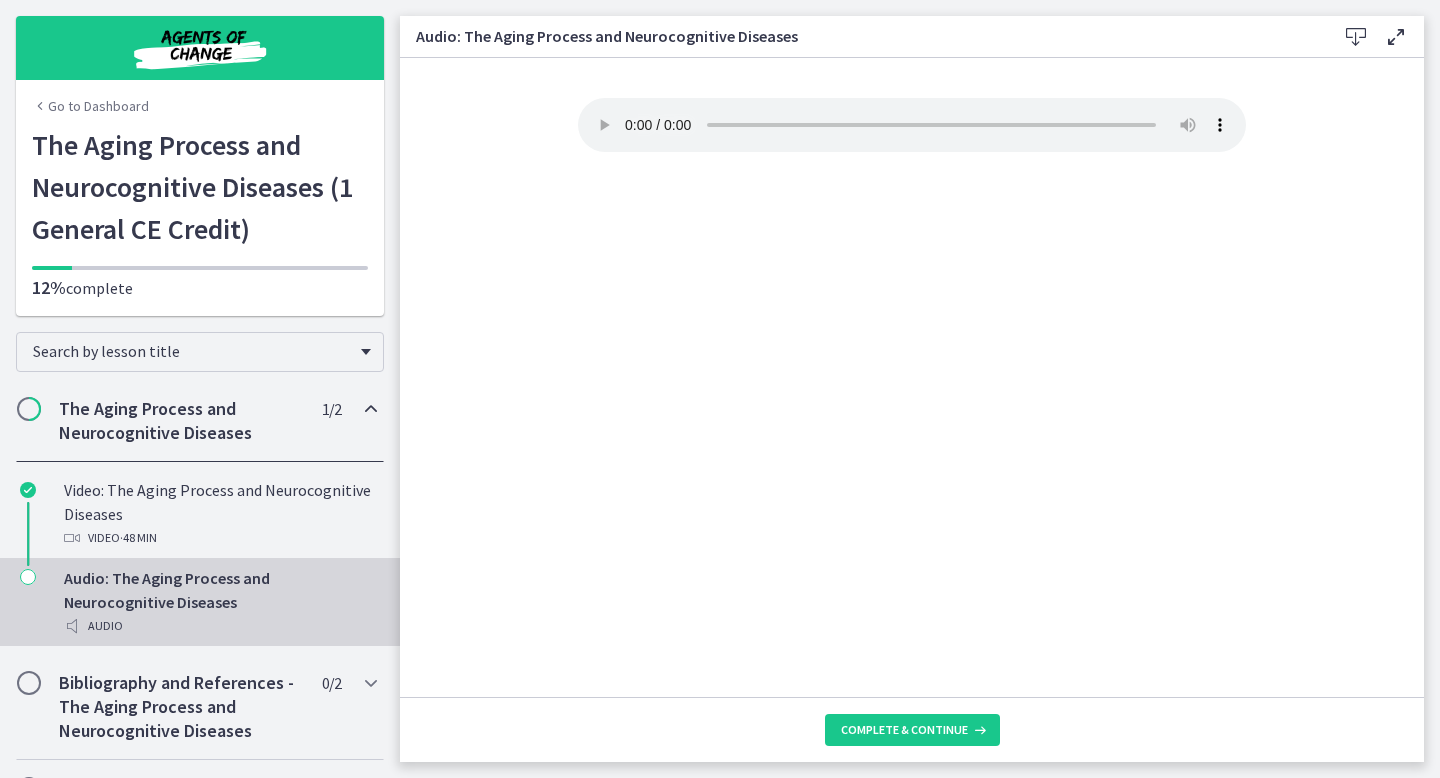 scroll, scrollTop: 0, scrollLeft: 0, axis: both 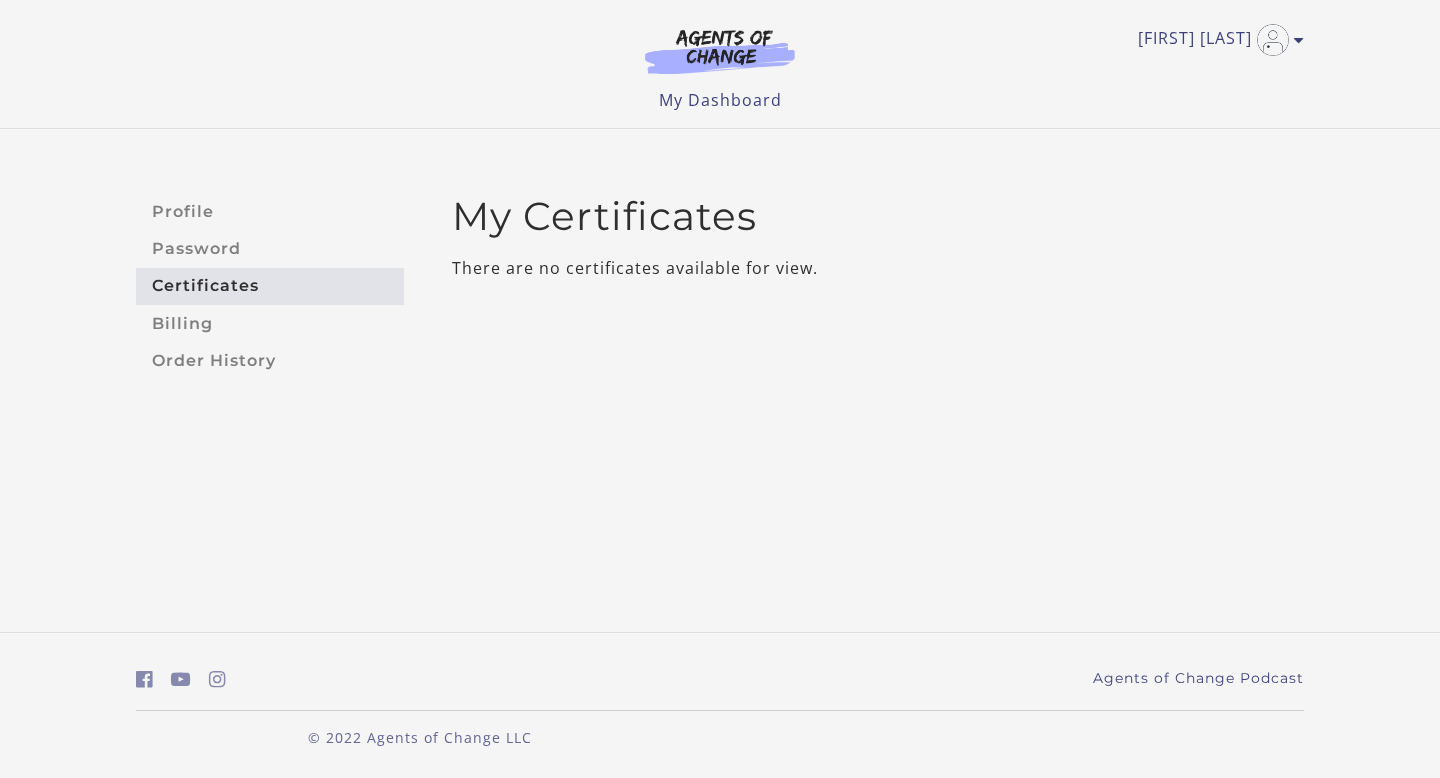 click on "Certificates" at bounding box center [270, 286] 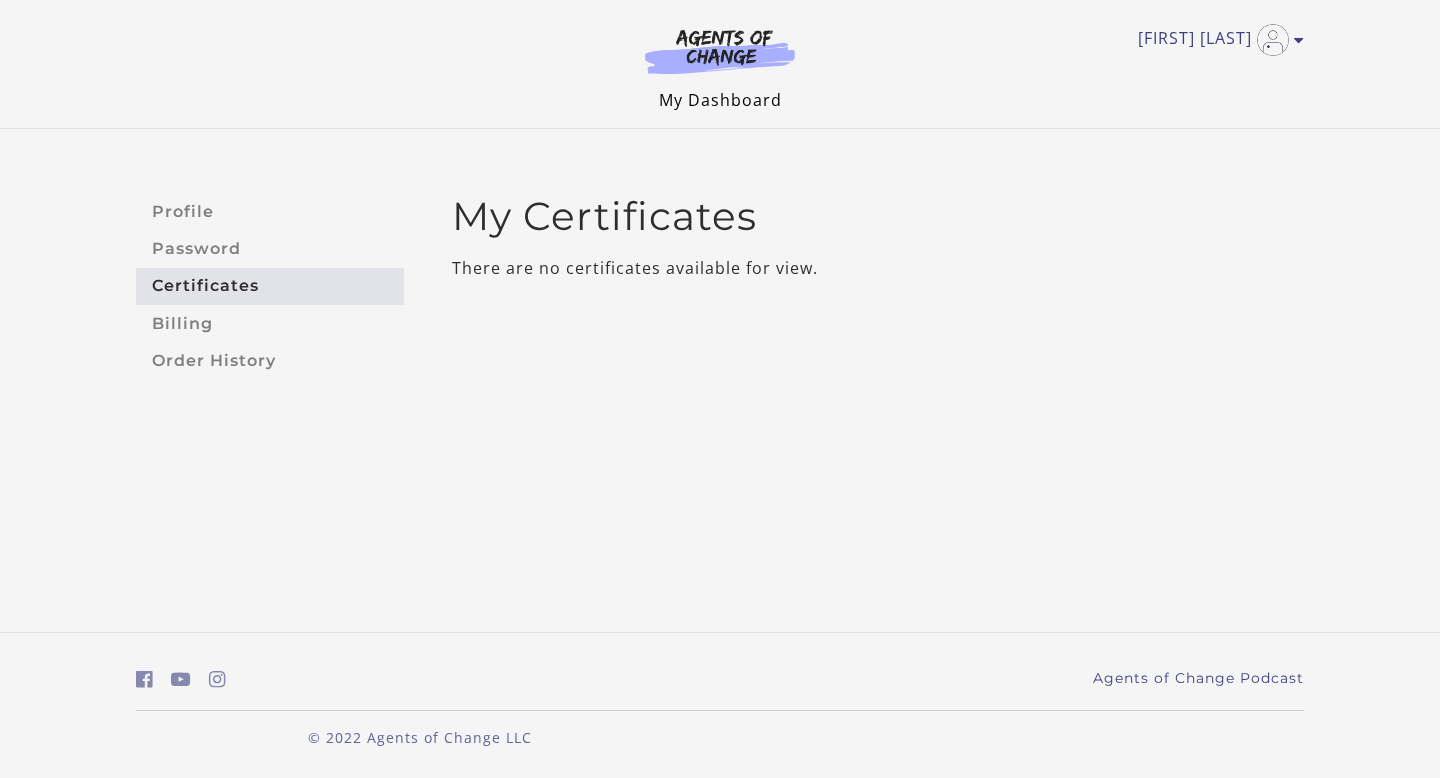scroll, scrollTop: 0, scrollLeft: 0, axis: both 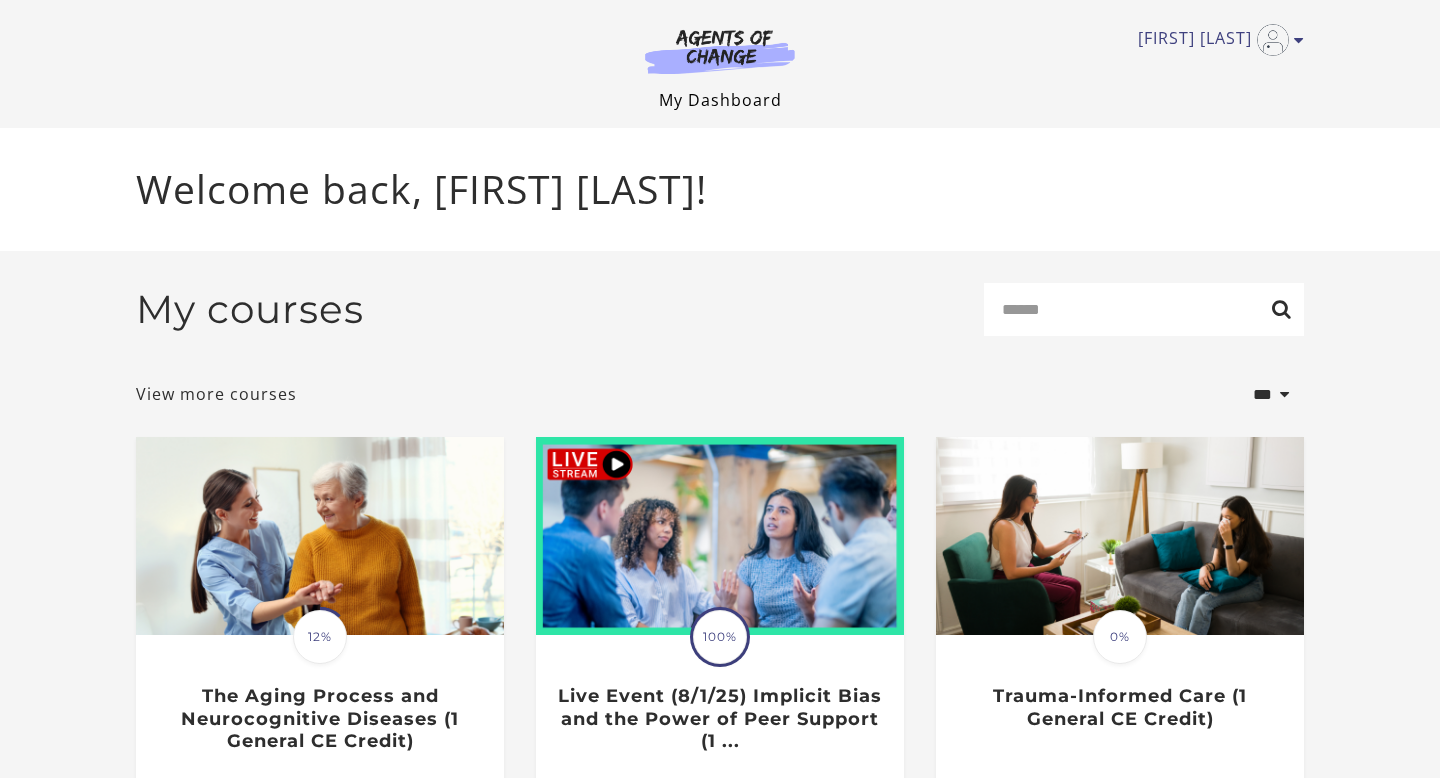 click on "My Dashboard" at bounding box center [720, 100] 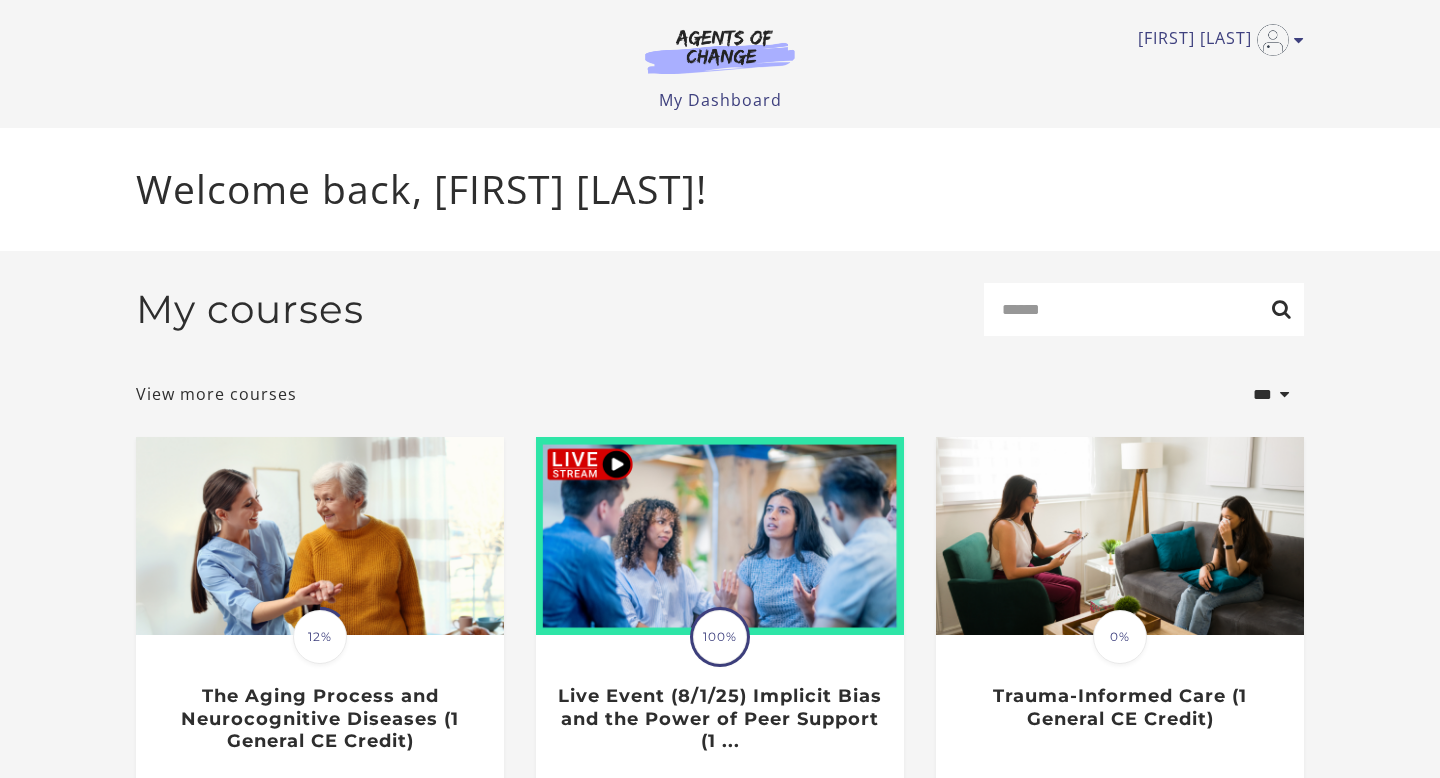 scroll, scrollTop: 0, scrollLeft: 0, axis: both 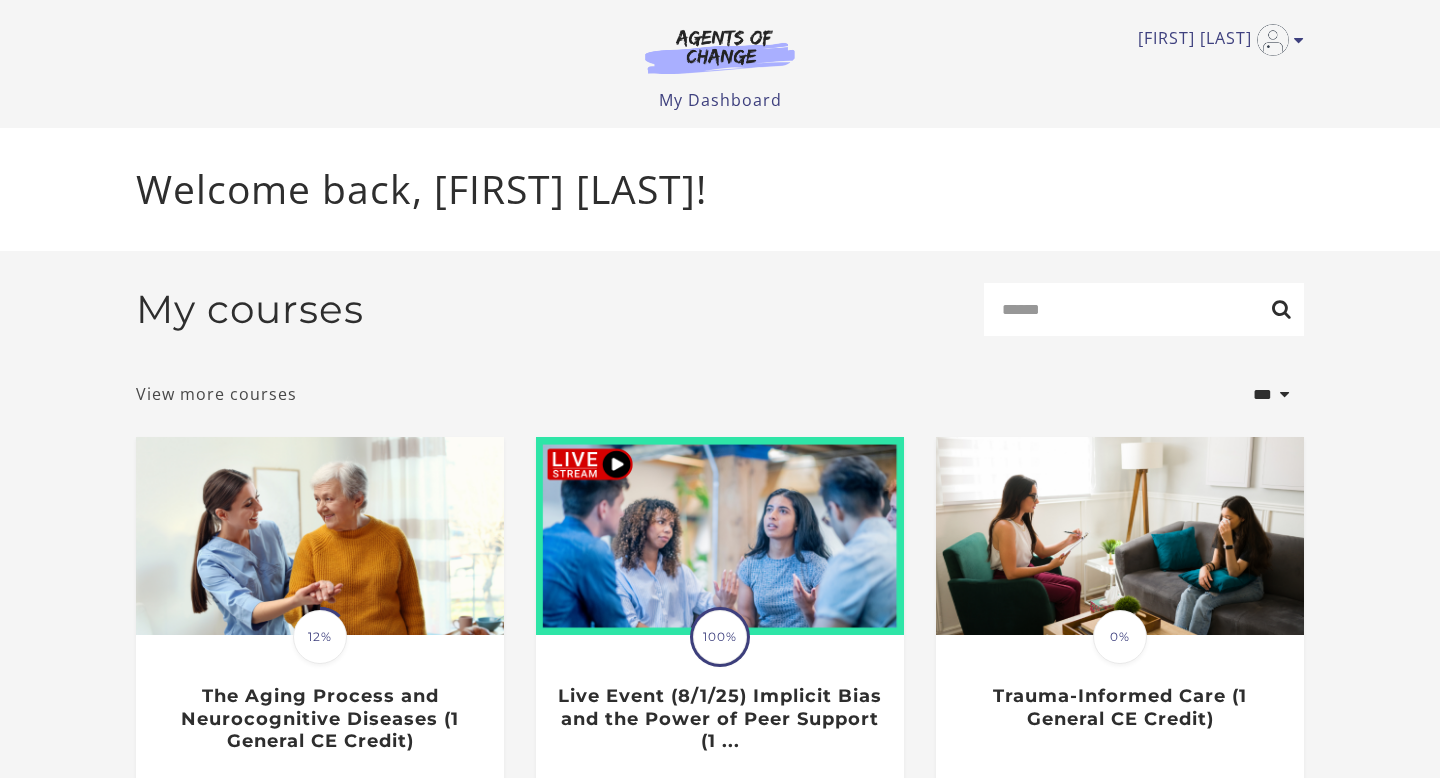 click on "View more courses" at bounding box center (216, 394) 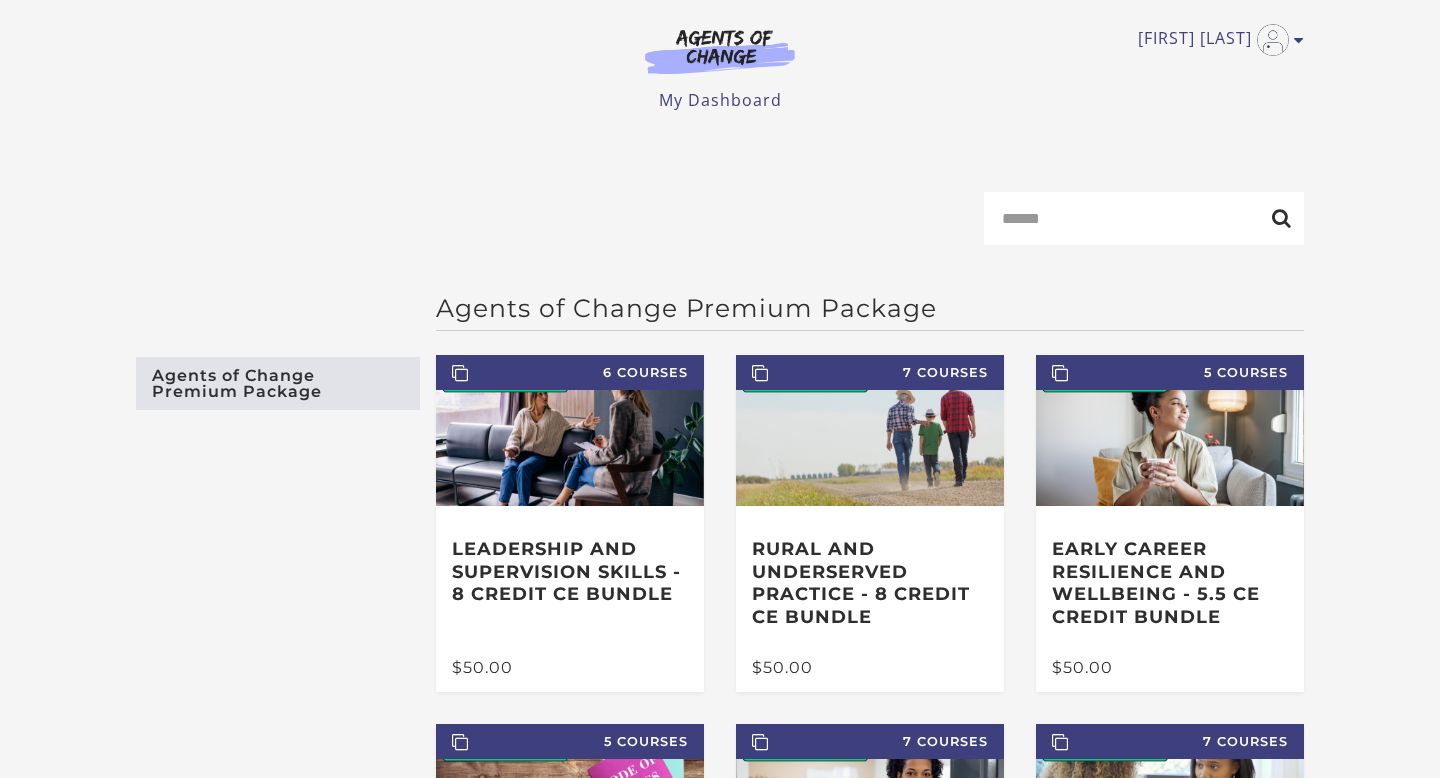 scroll, scrollTop: 0, scrollLeft: 0, axis: both 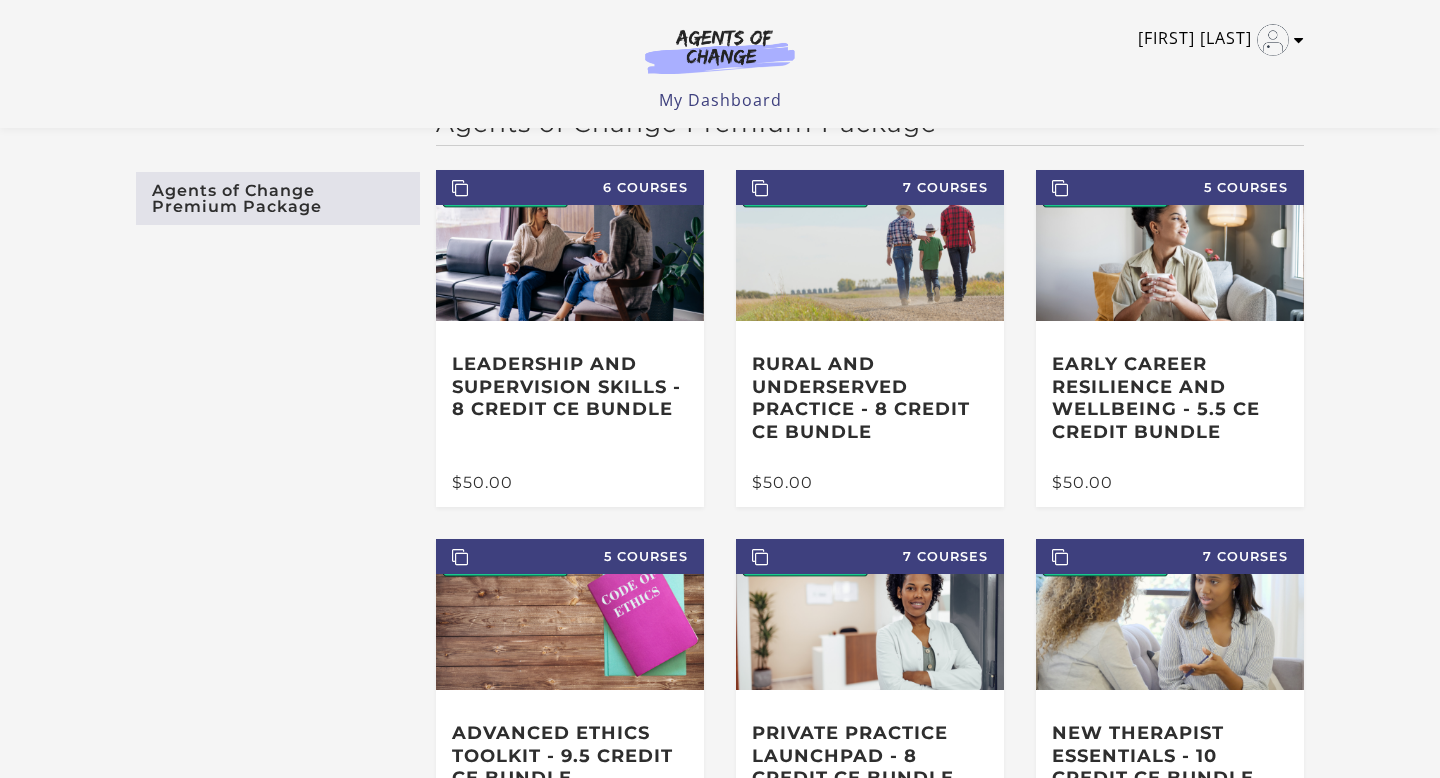 click on "[FIRST] [LAST]" at bounding box center (1216, 40) 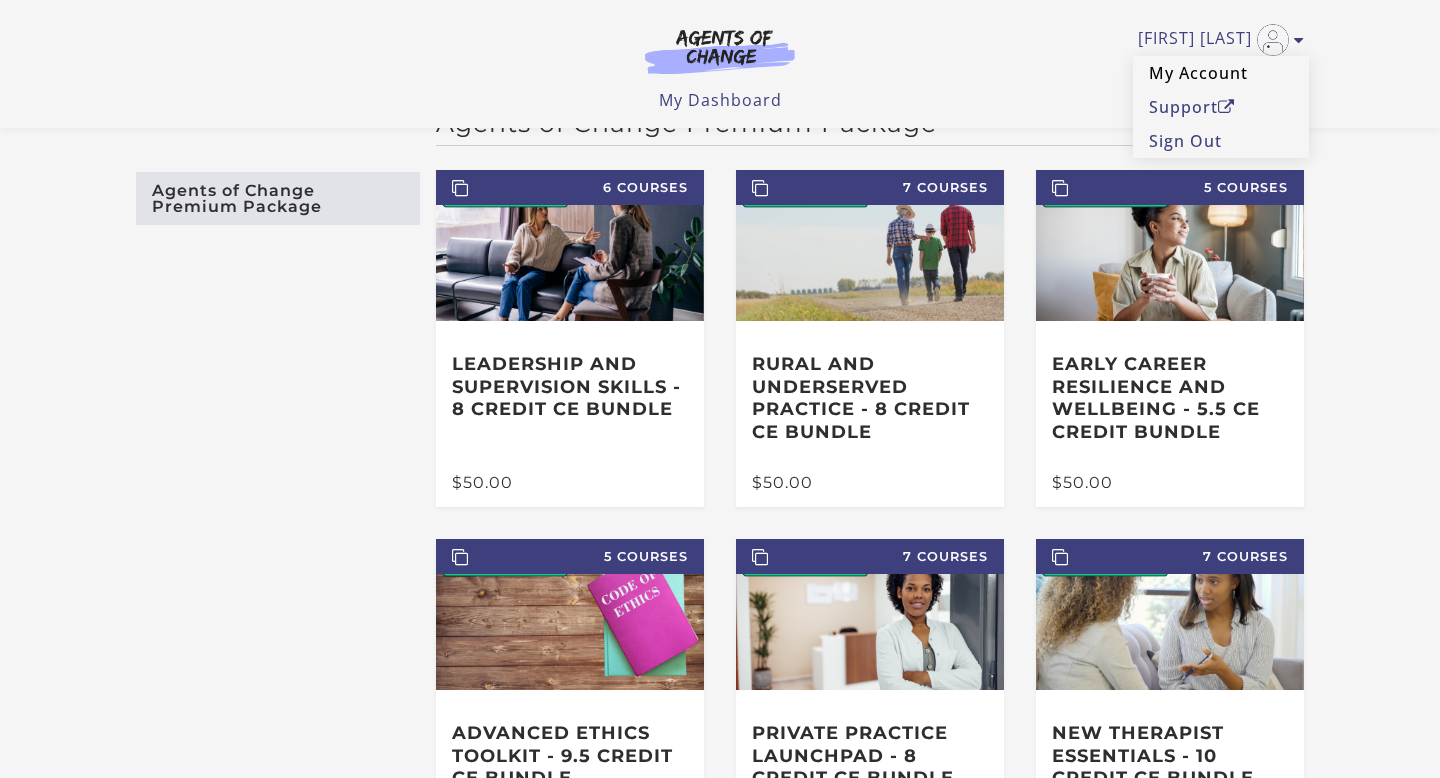 click on "My Account" at bounding box center (1221, 73) 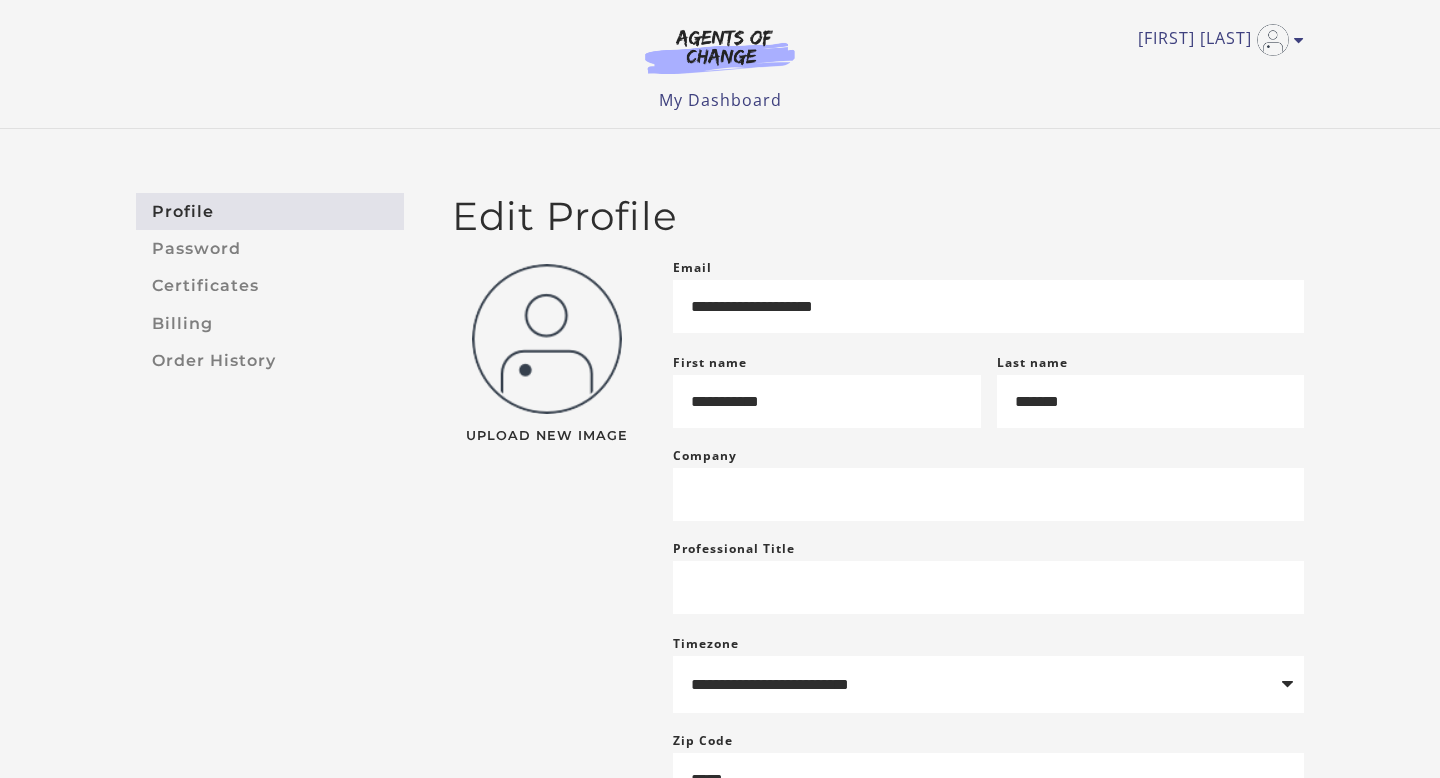 scroll, scrollTop: 0, scrollLeft: 0, axis: both 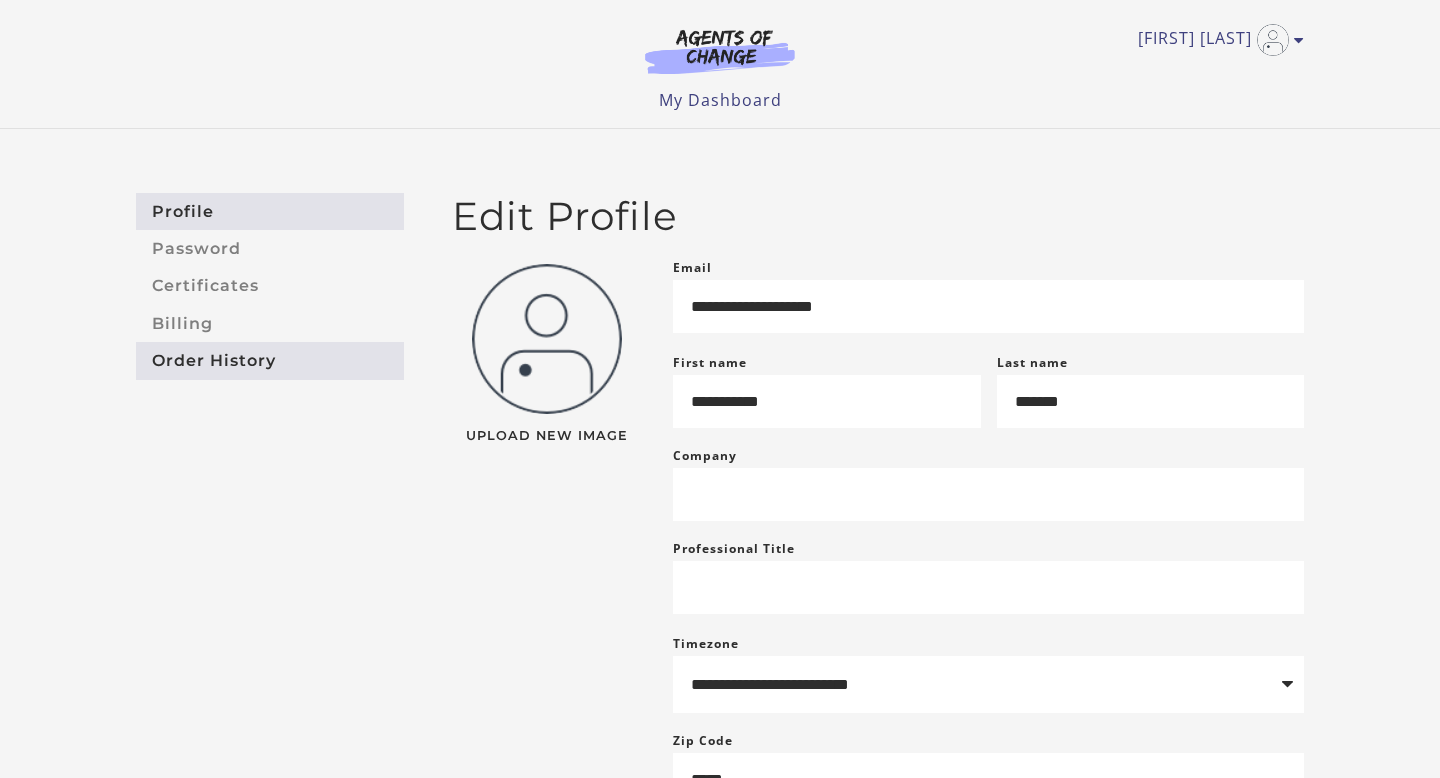 click on "Order History" at bounding box center (270, 360) 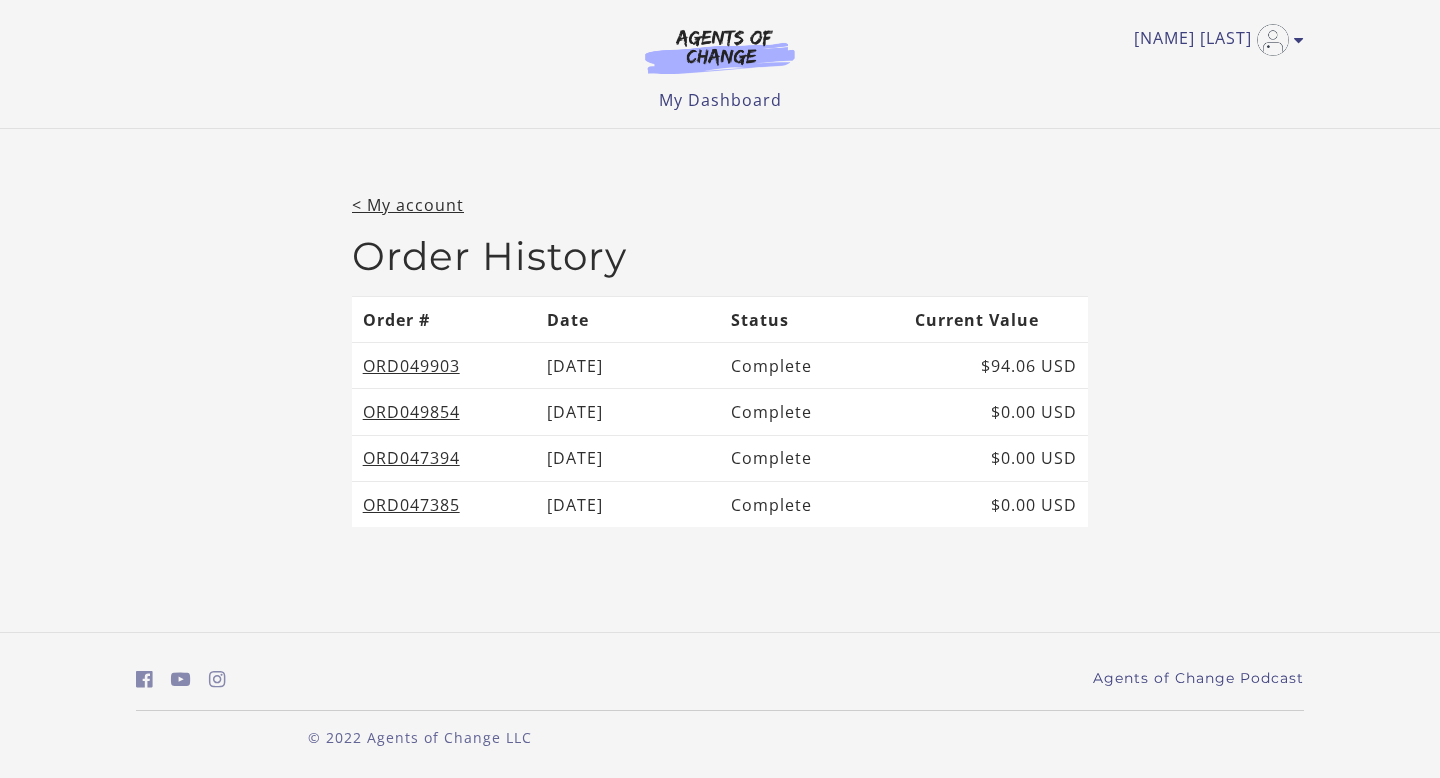 scroll, scrollTop: 0, scrollLeft: 0, axis: both 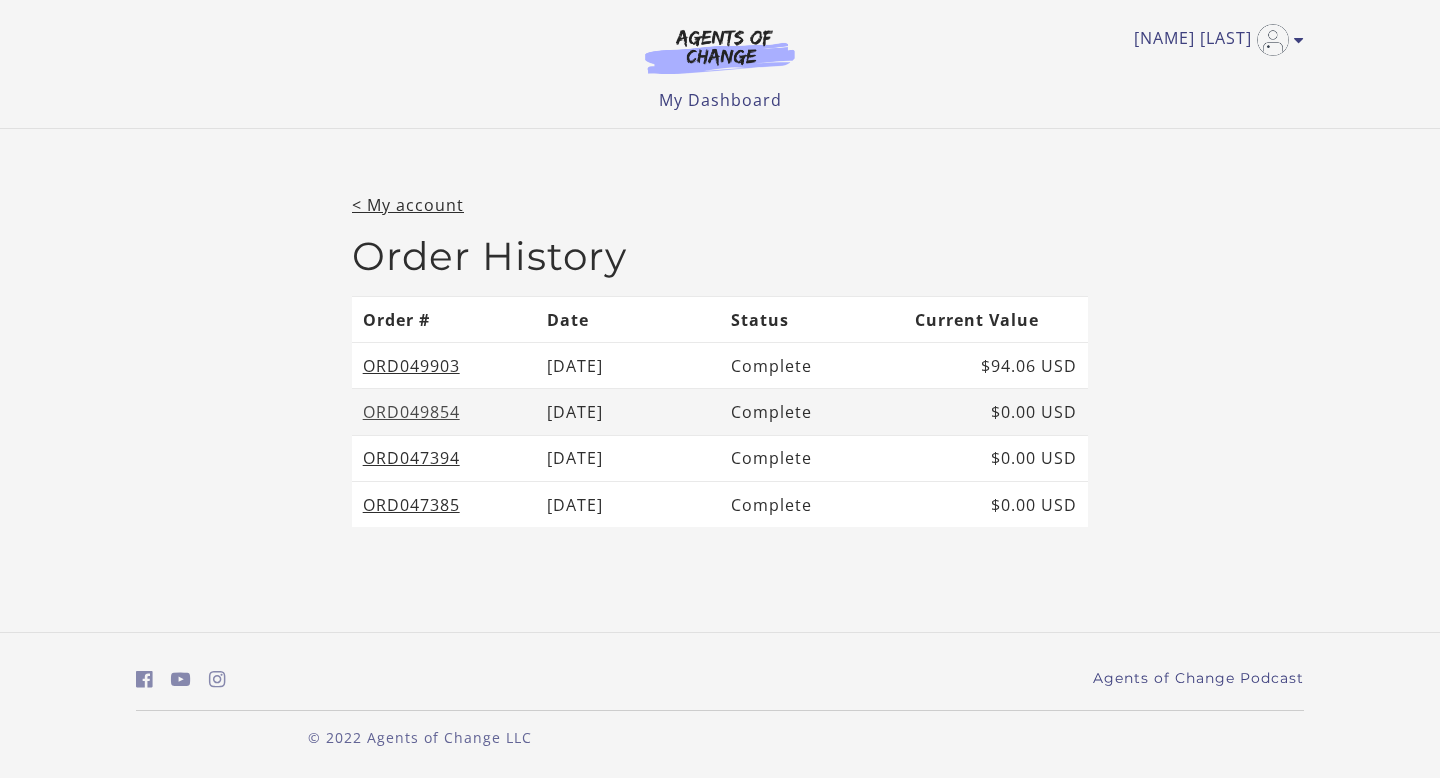 click on "ORD049854" at bounding box center [411, 412] 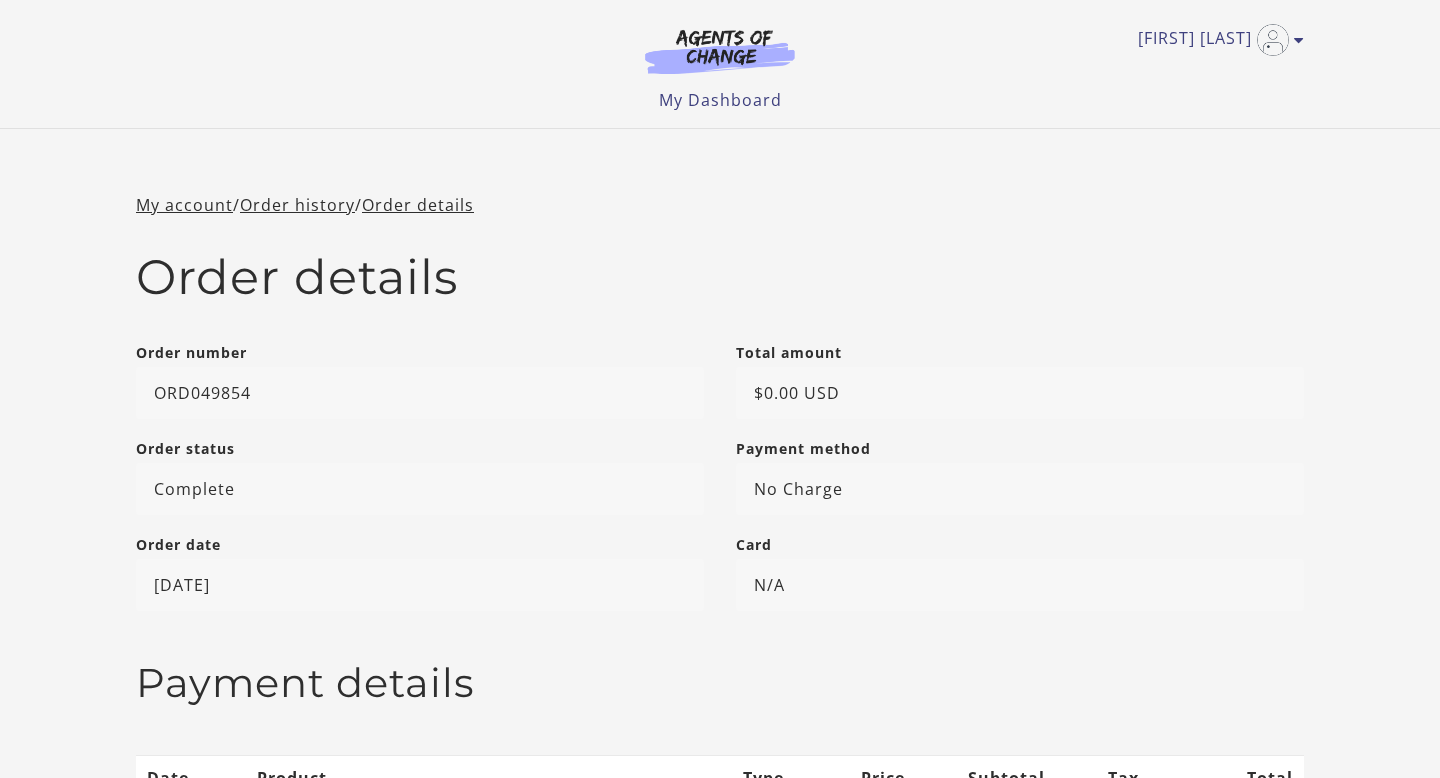 scroll, scrollTop: 0, scrollLeft: 0, axis: both 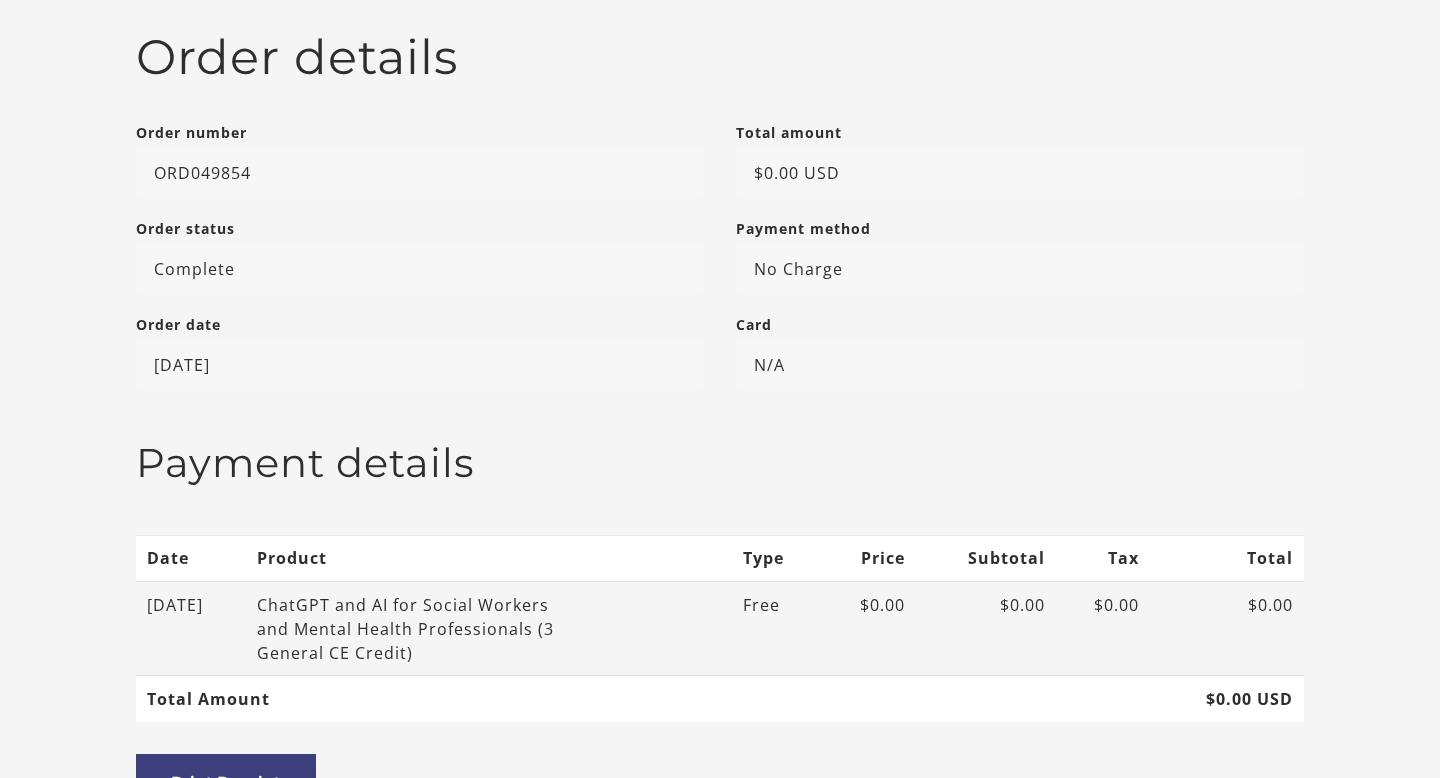 drag, startPoint x: 304, startPoint y: 603, endPoint x: 466, endPoint y: 649, distance: 168.40428 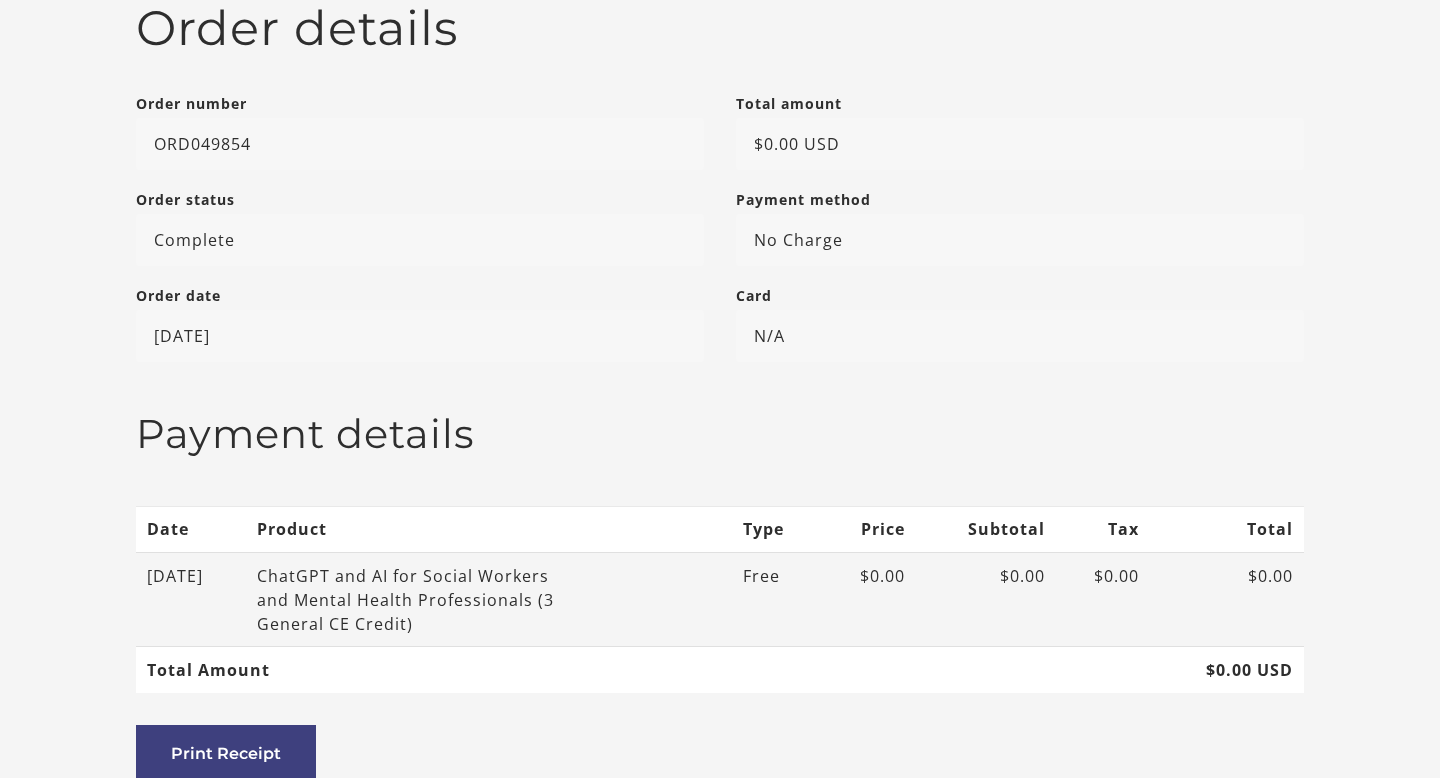 scroll, scrollTop: 272, scrollLeft: 0, axis: vertical 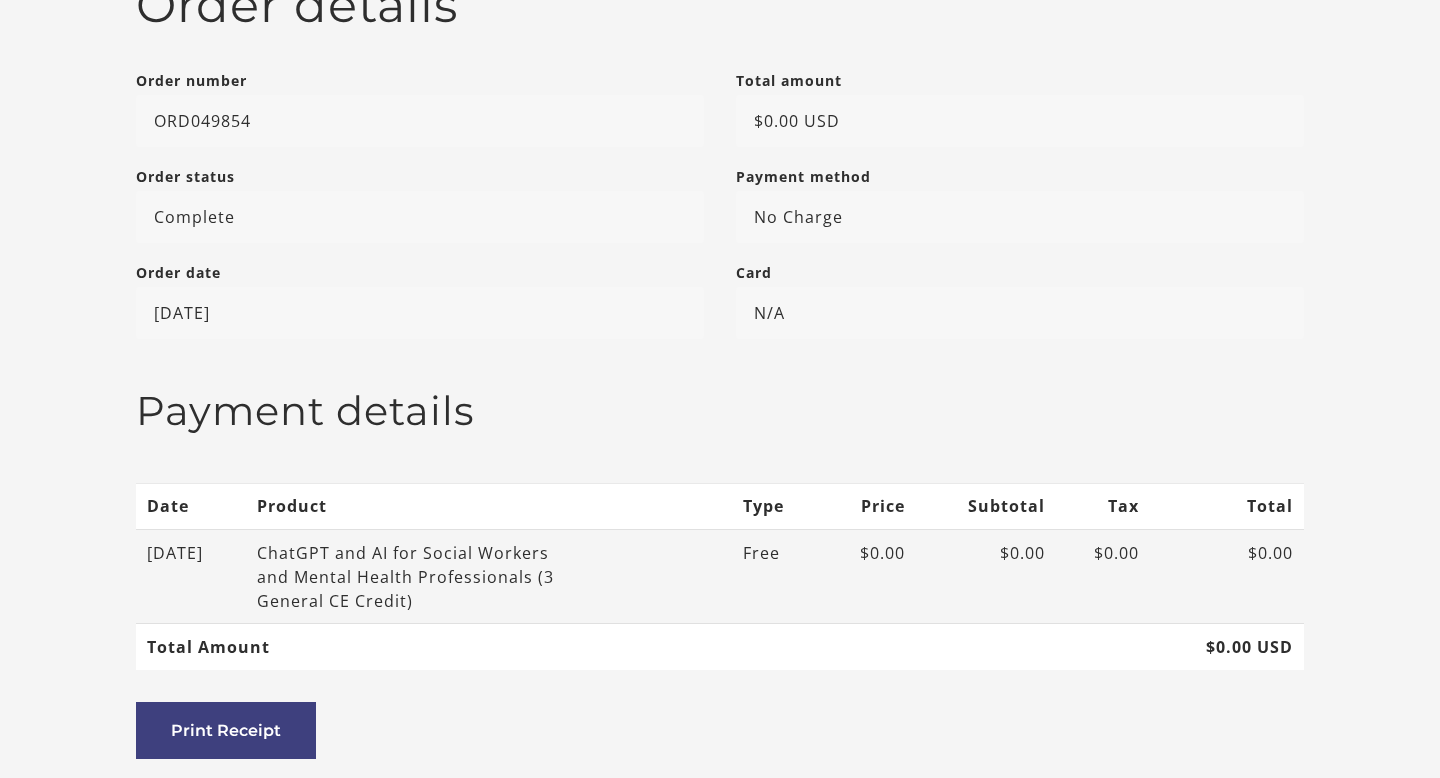 copy on "ChatGPT and AI for Social Workers and Mental Health Professionals (3 General CE Credit)" 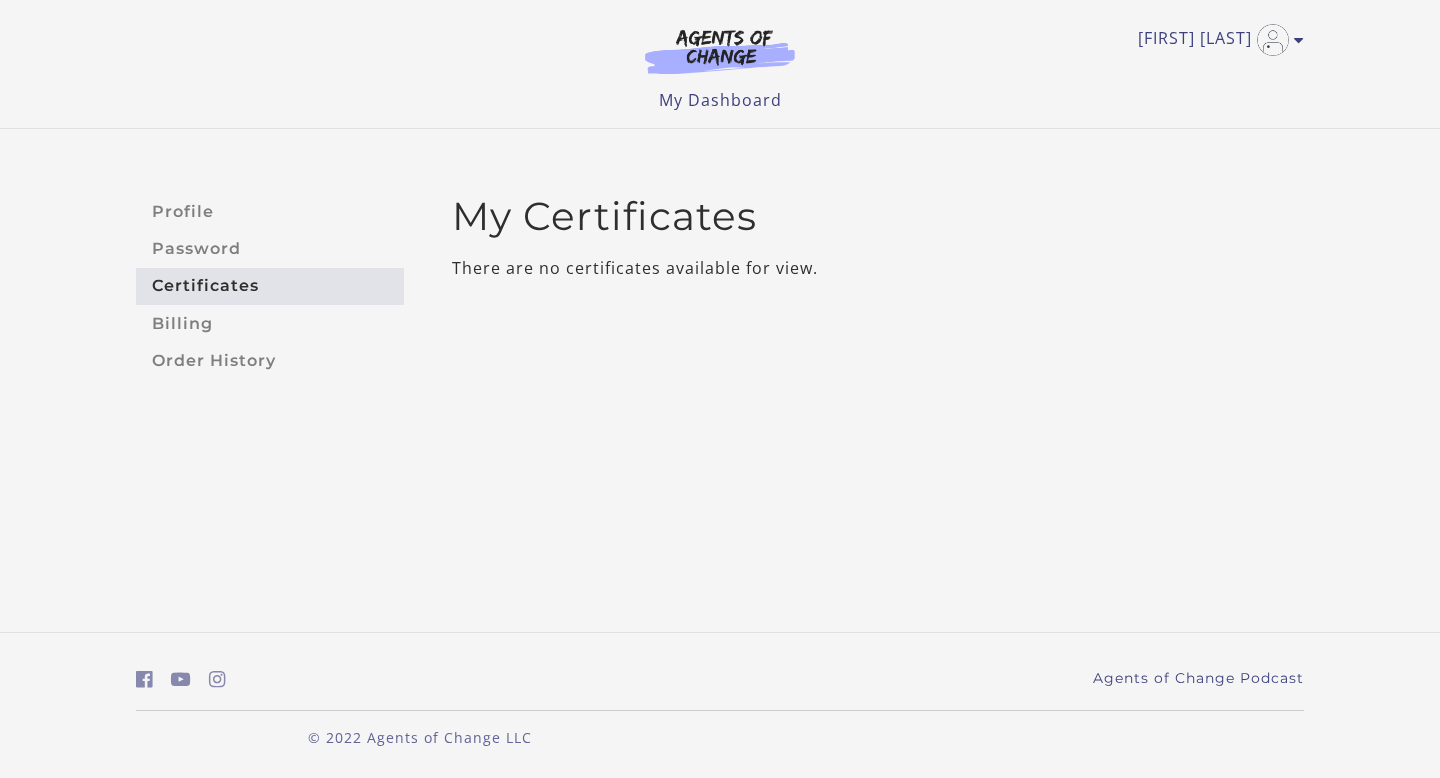 scroll, scrollTop: 0, scrollLeft: 0, axis: both 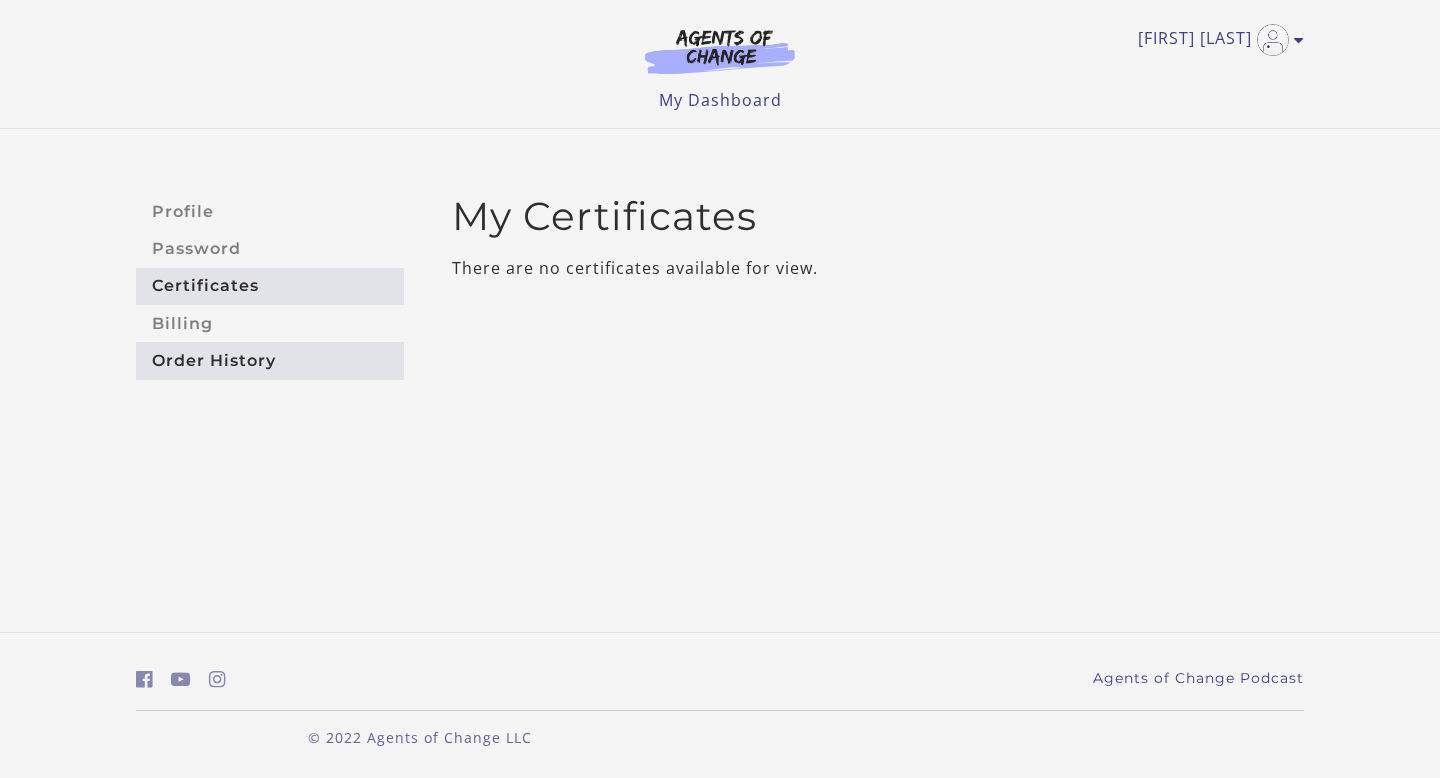 click on "Order History" at bounding box center [270, 360] 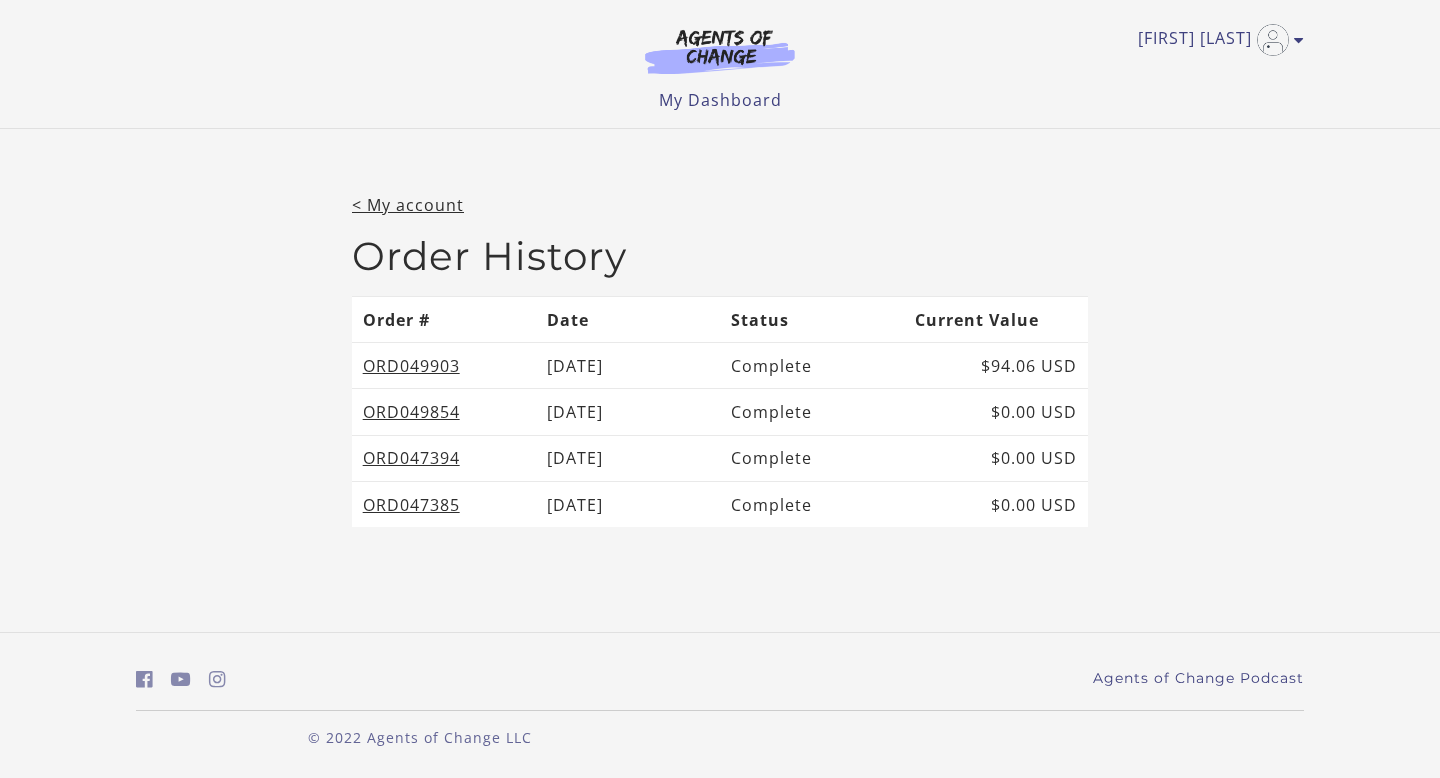 scroll, scrollTop: 0, scrollLeft: 0, axis: both 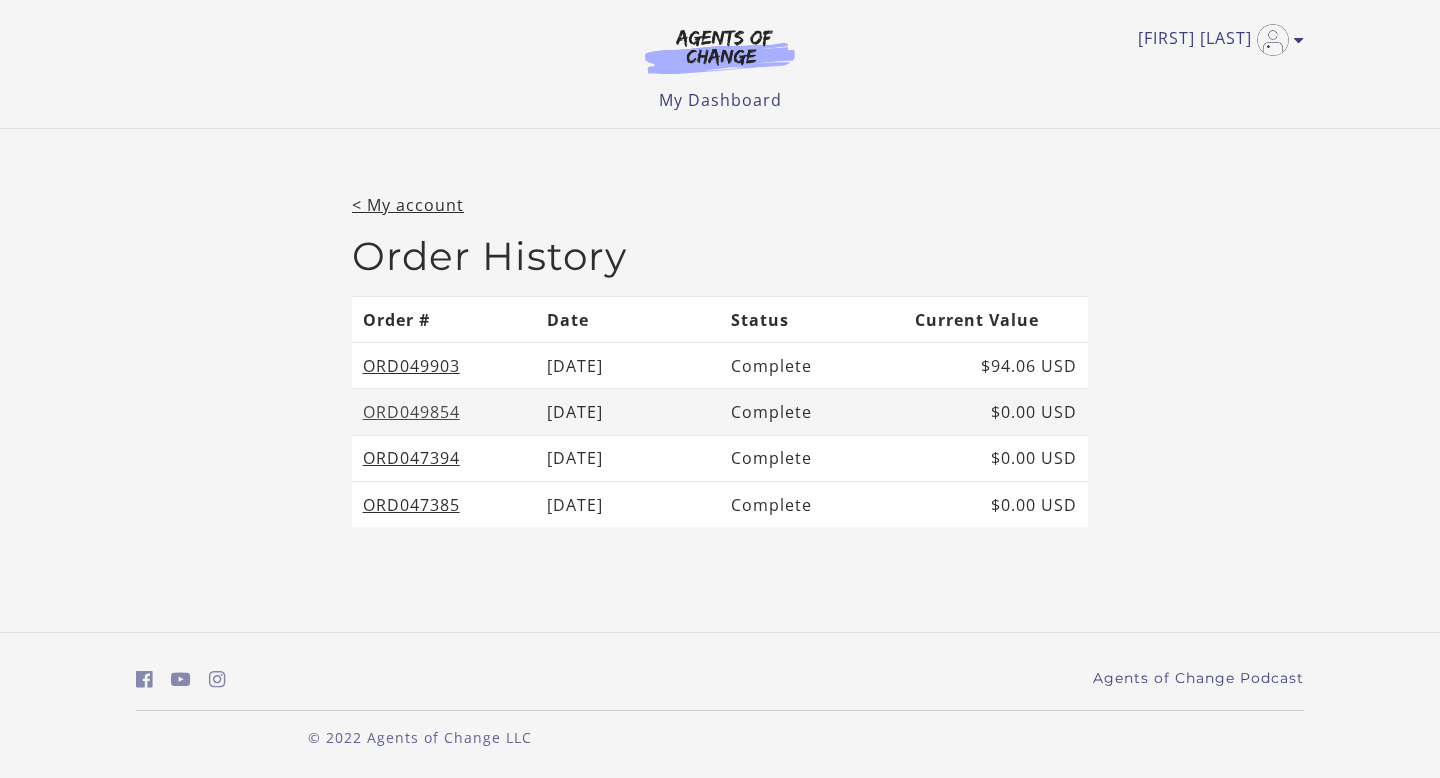 click on "ORD049854" at bounding box center (411, 412) 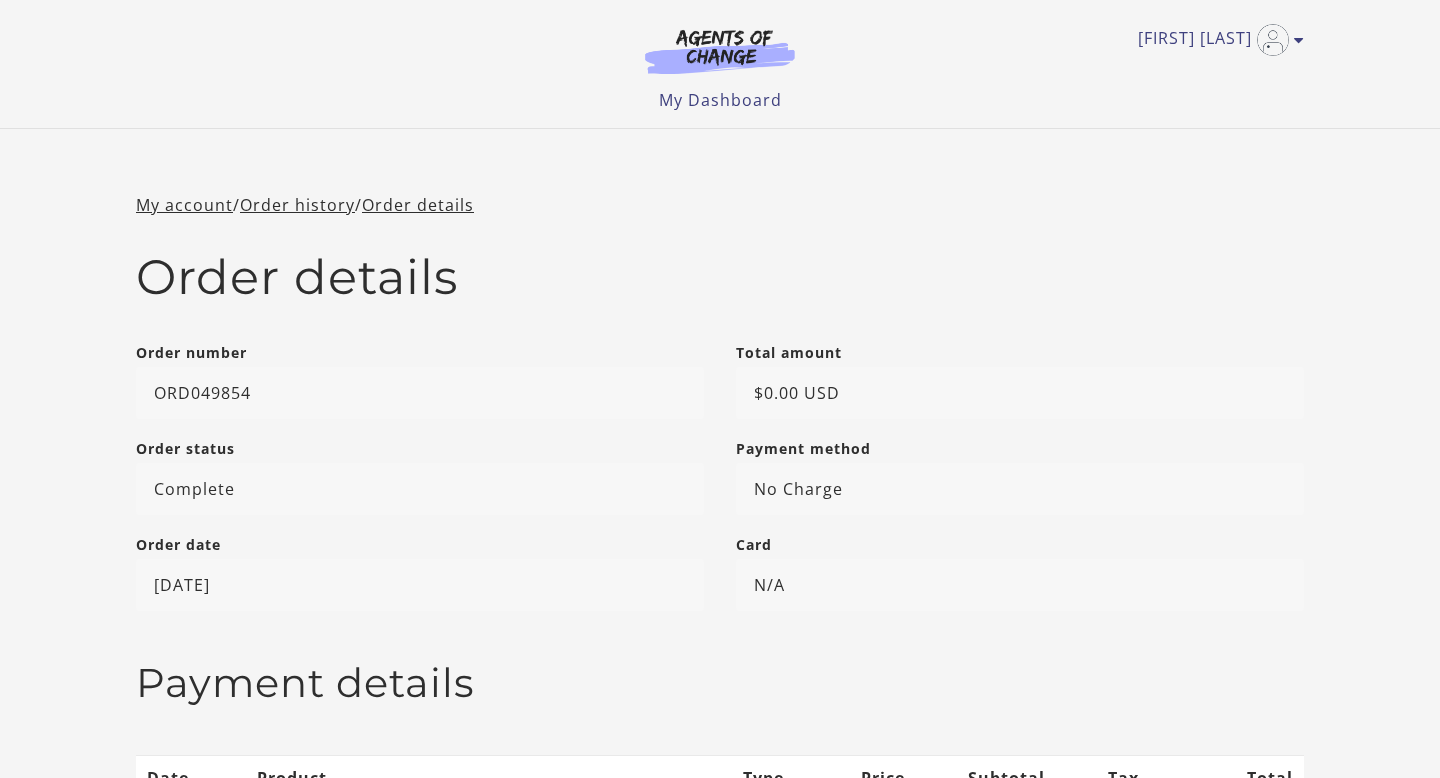 scroll, scrollTop: 0, scrollLeft: 0, axis: both 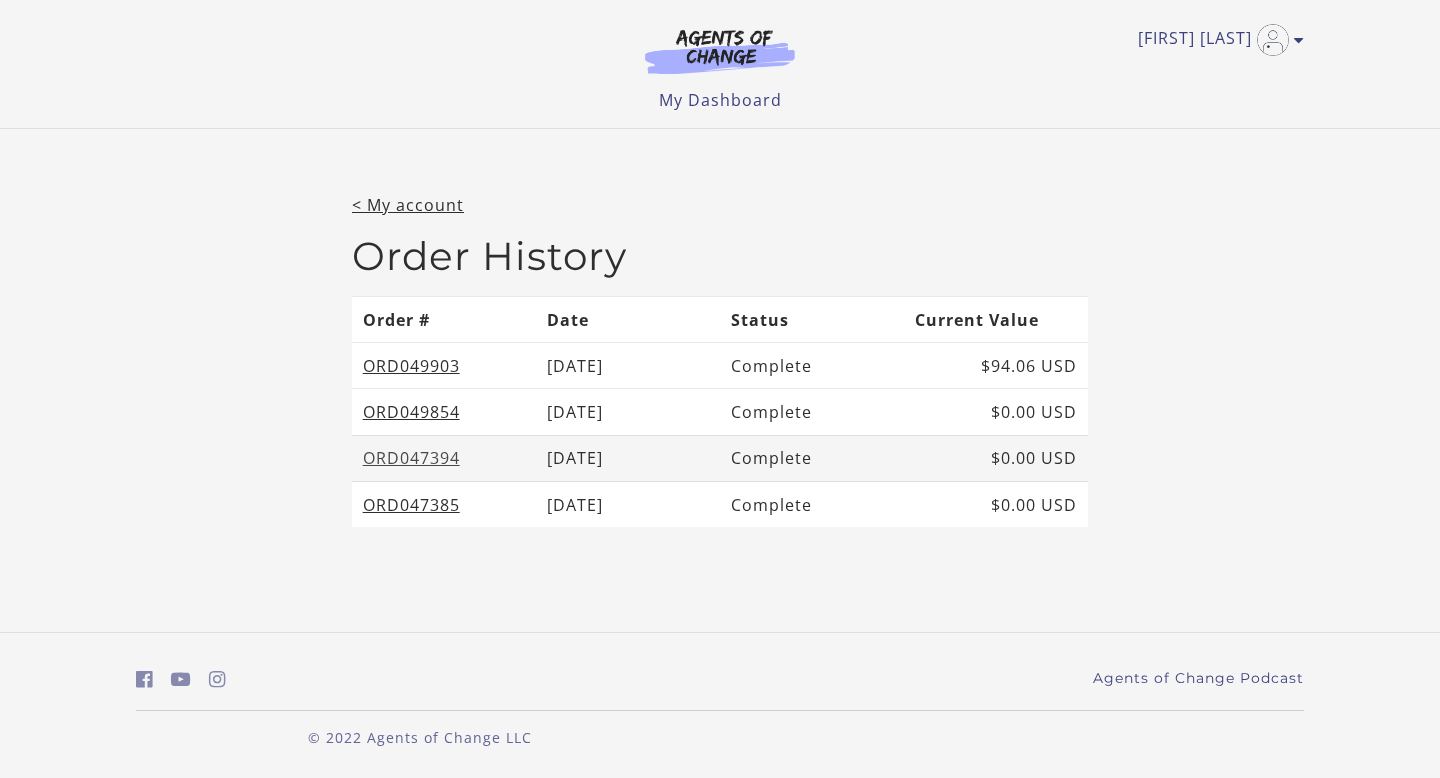 click on "ORD047394" at bounding box center (411, 458) 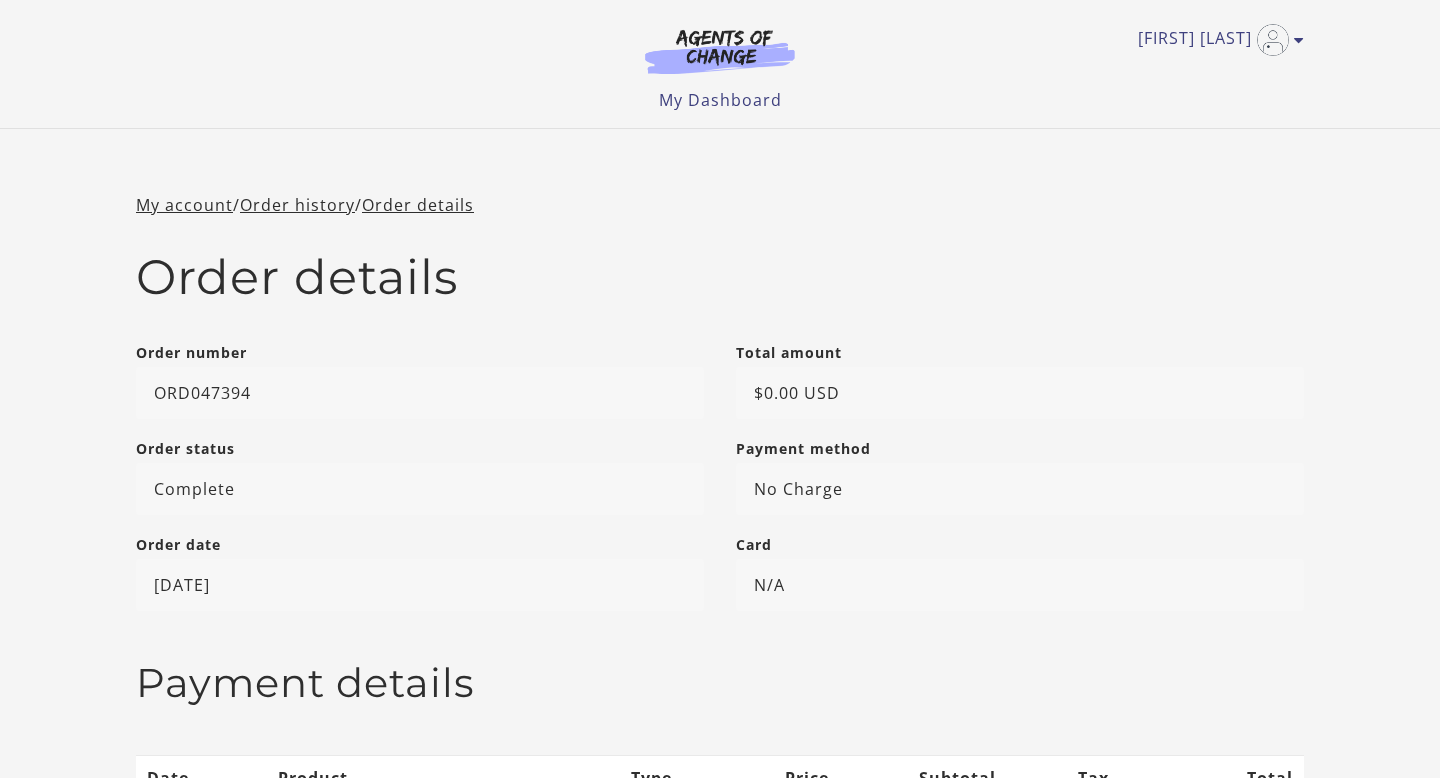 scroll, scrollTop: 0, scrollLeft: 0, axis: both 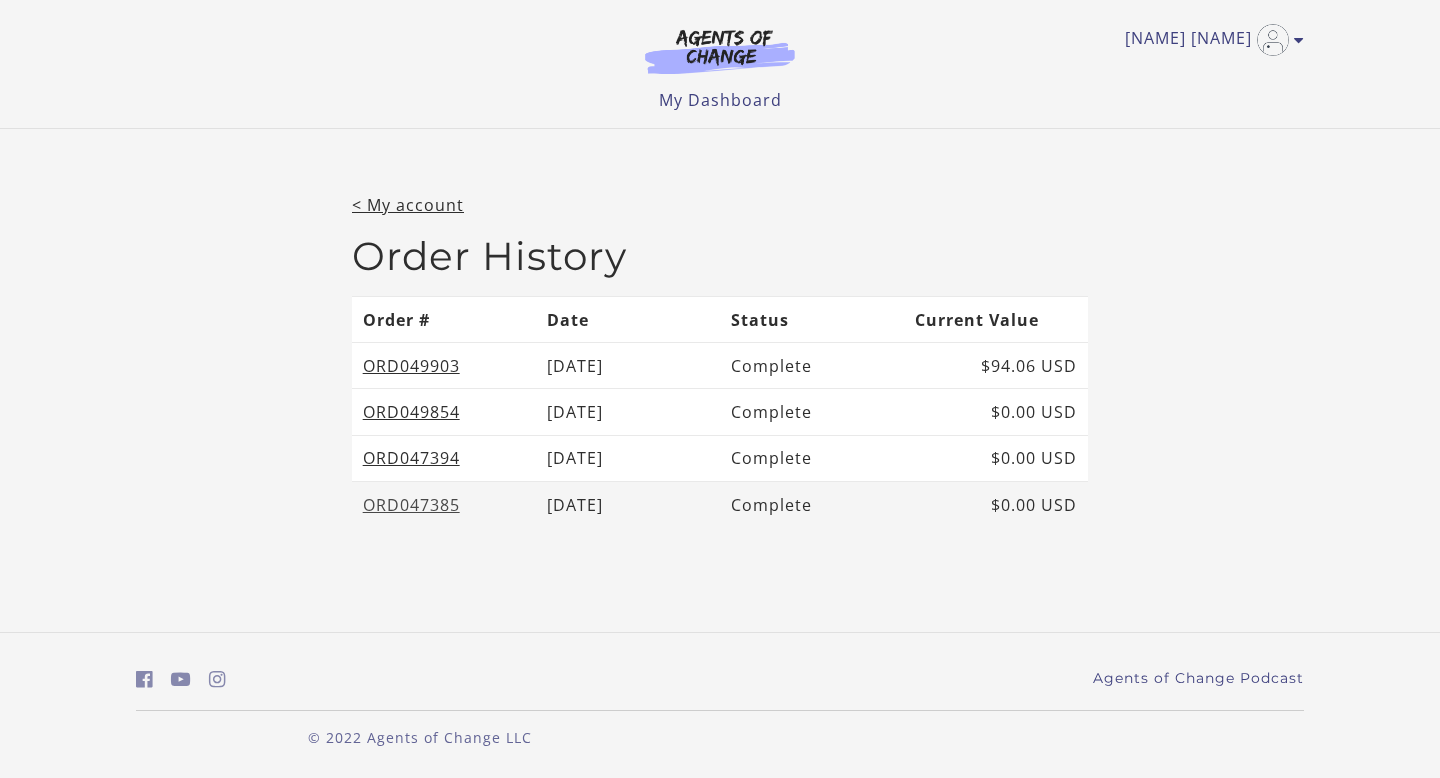 click on "ORD047385" at bounding box center (411, 505) 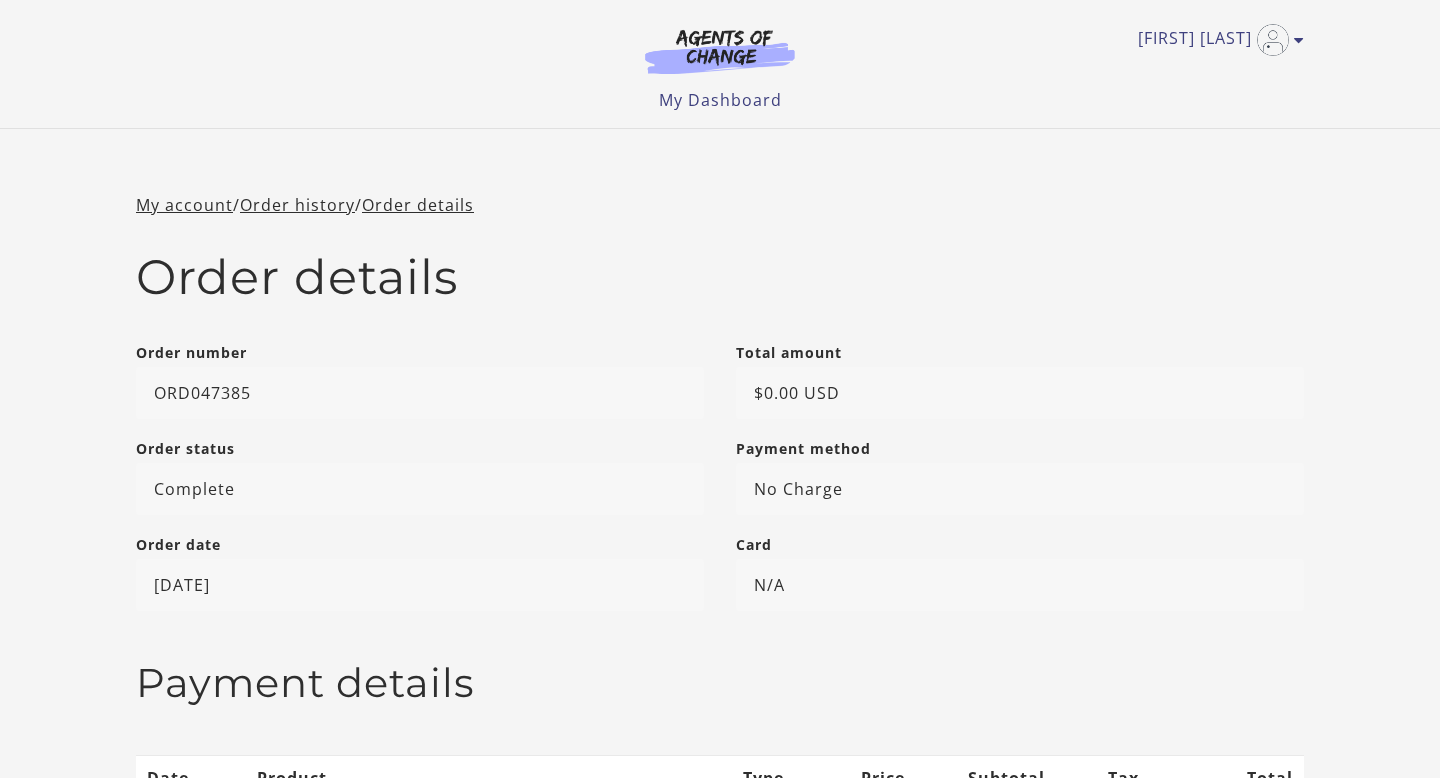 scroll, scrollTop: 0, scrollLeft: 0, axis: both 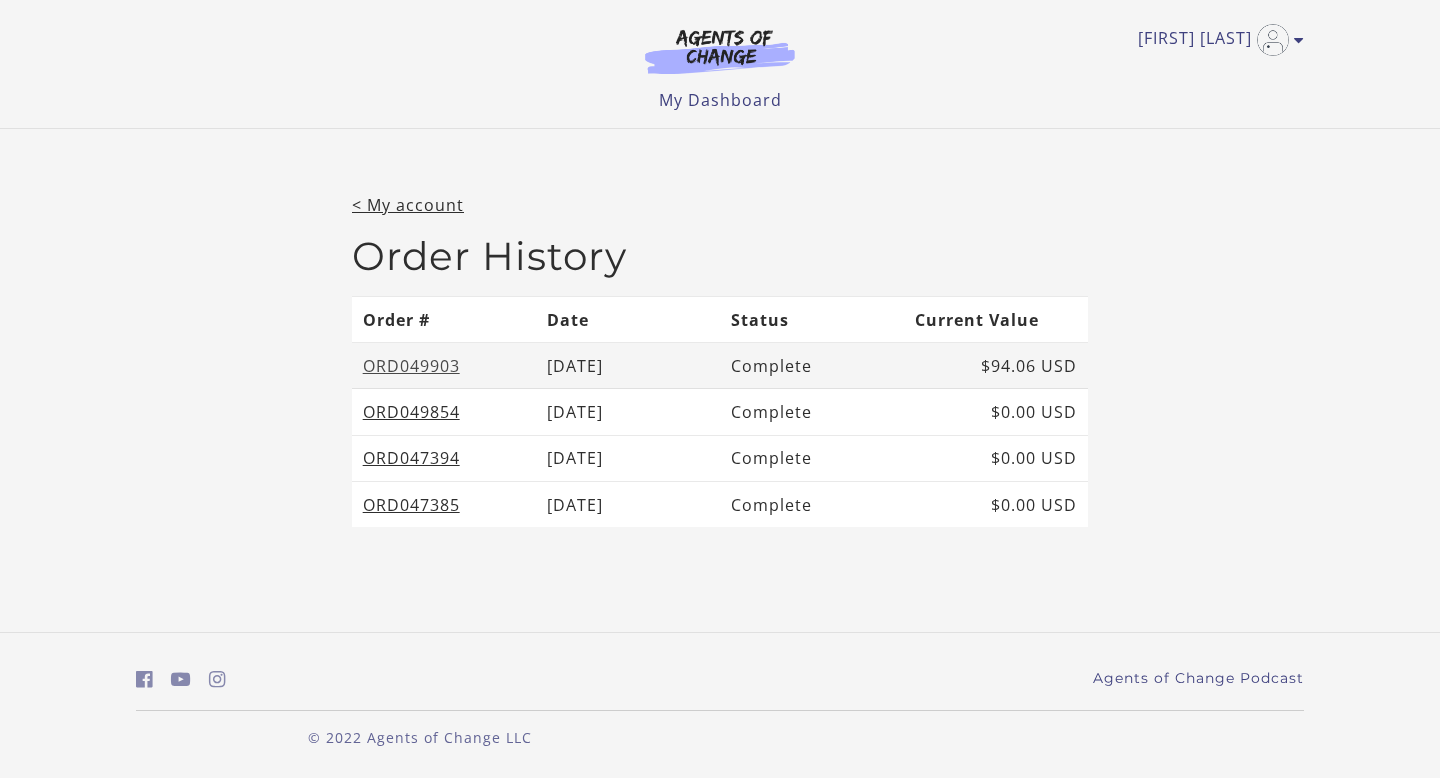 click on "ORD049903" at bounding box center (411, 366) 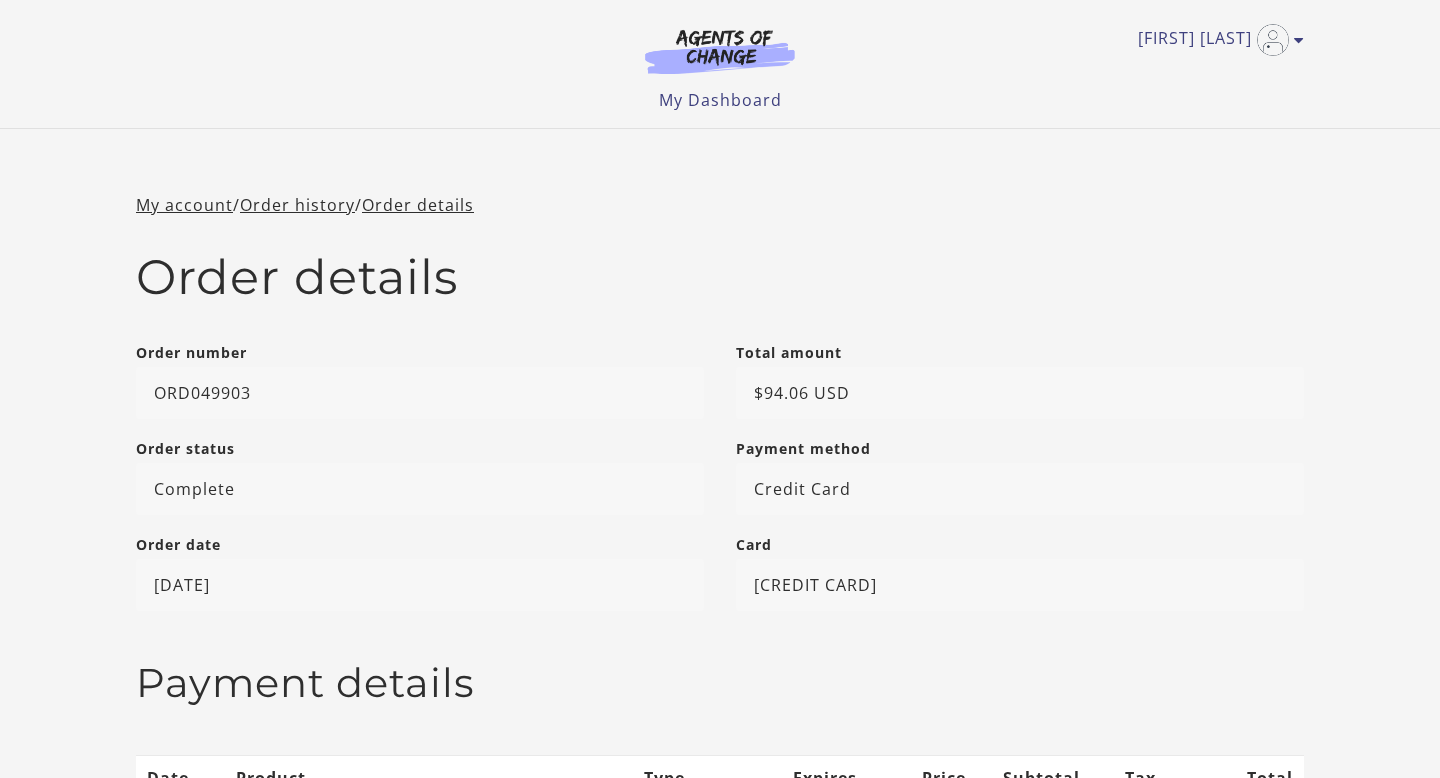 scroll, scrollTop: 0, scrollLeft: 0, axis: both 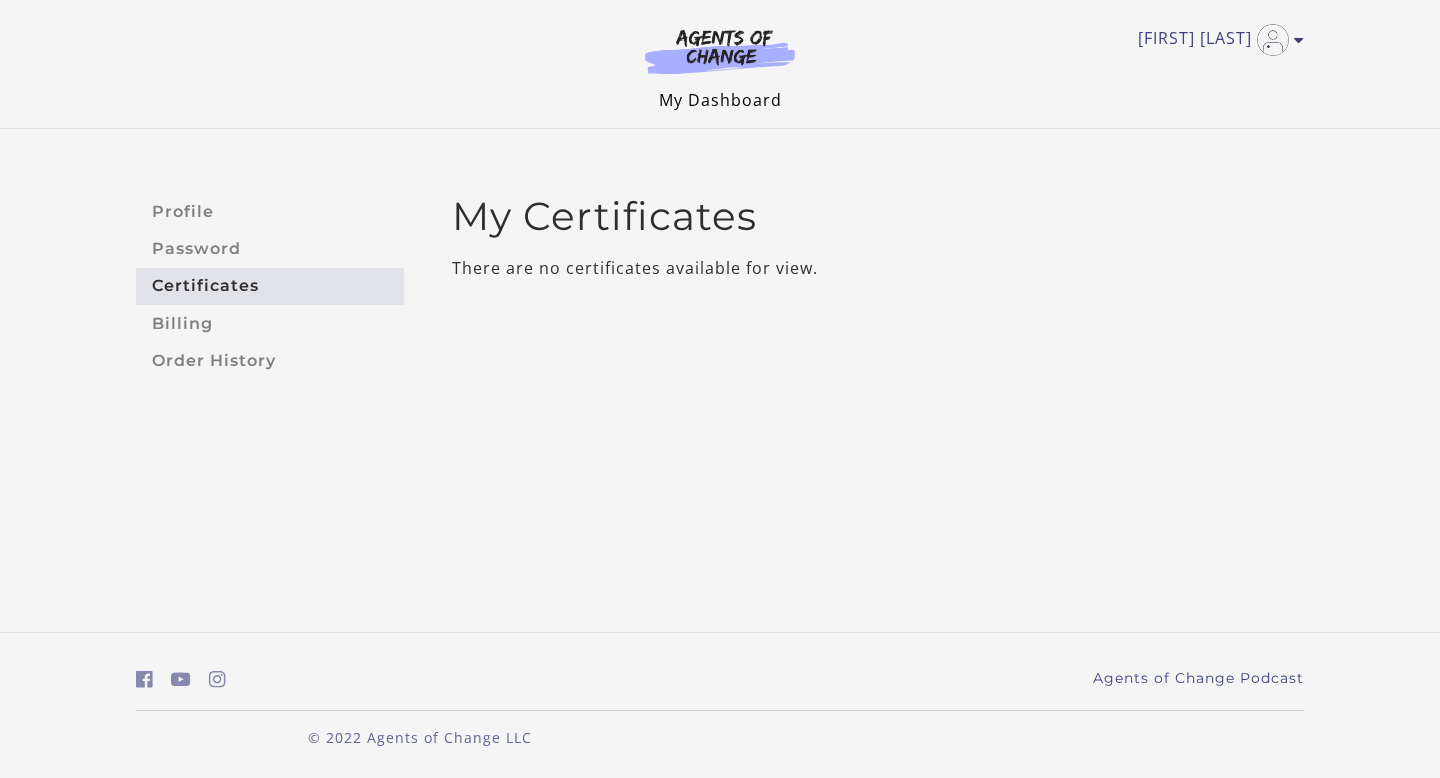 click on "My Dashboard" at bounding box center [720, 100] 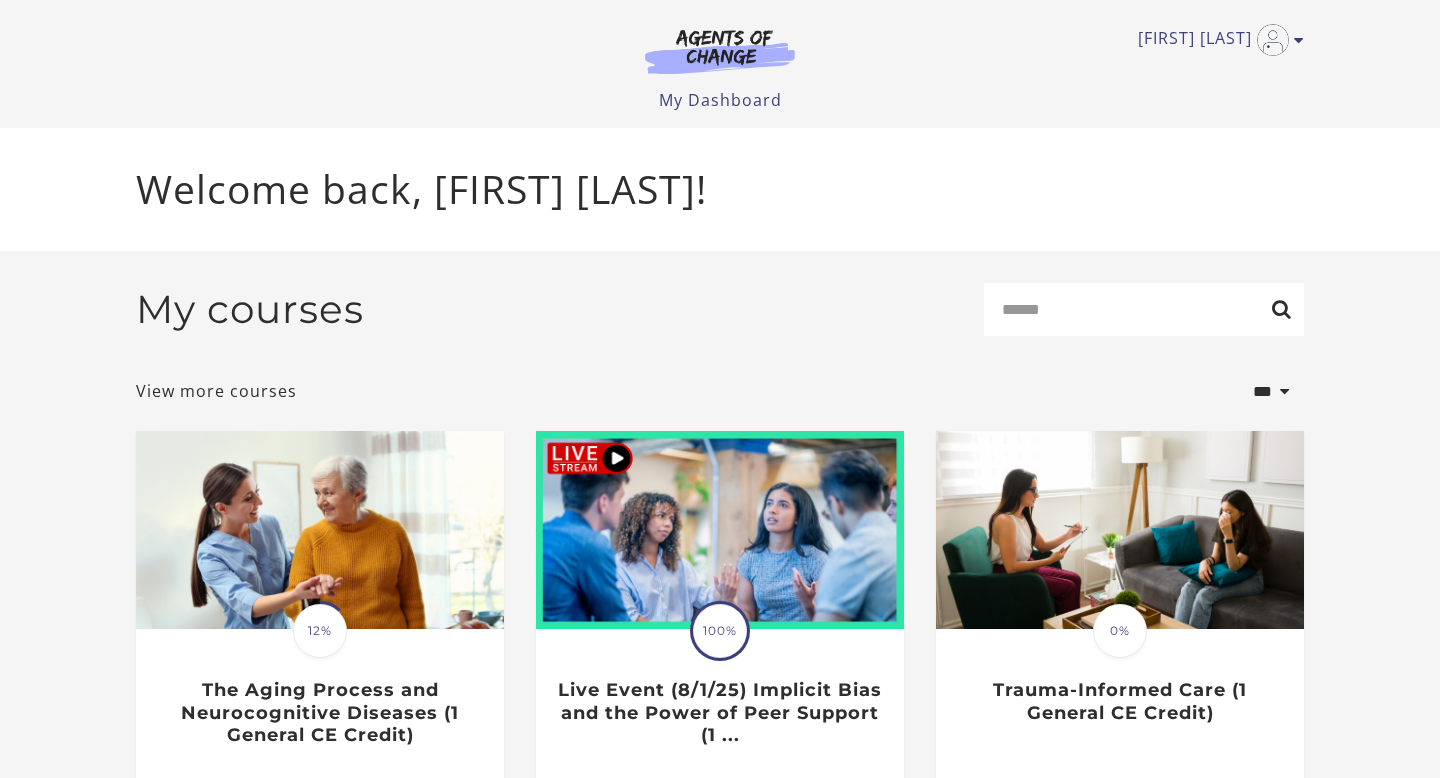 scroll, scrollTop: 0, scrollLeft: 0, axis: both 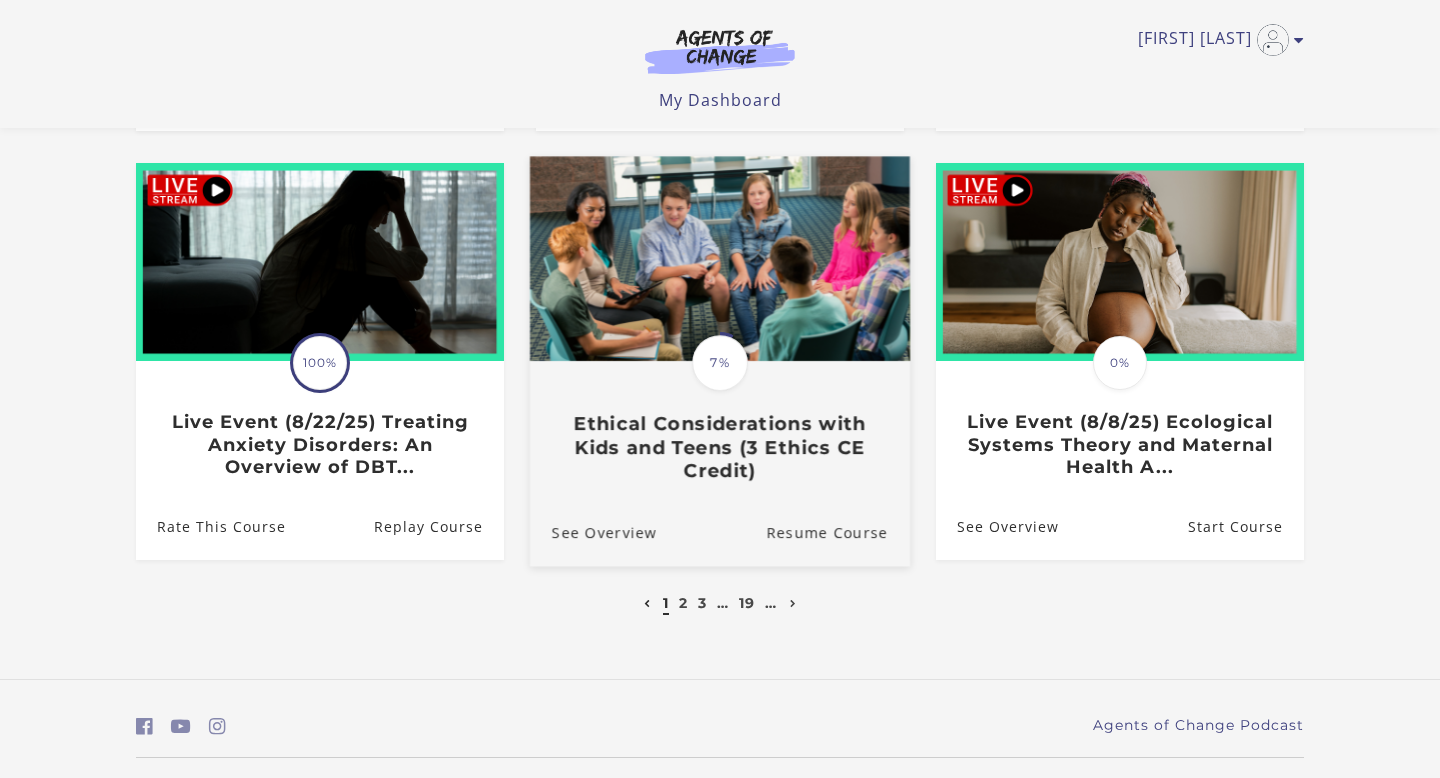 click on "Ethical Considerations with Kids and Teens (3 Ethics CE Credit)" at bounding box center [720, 447] 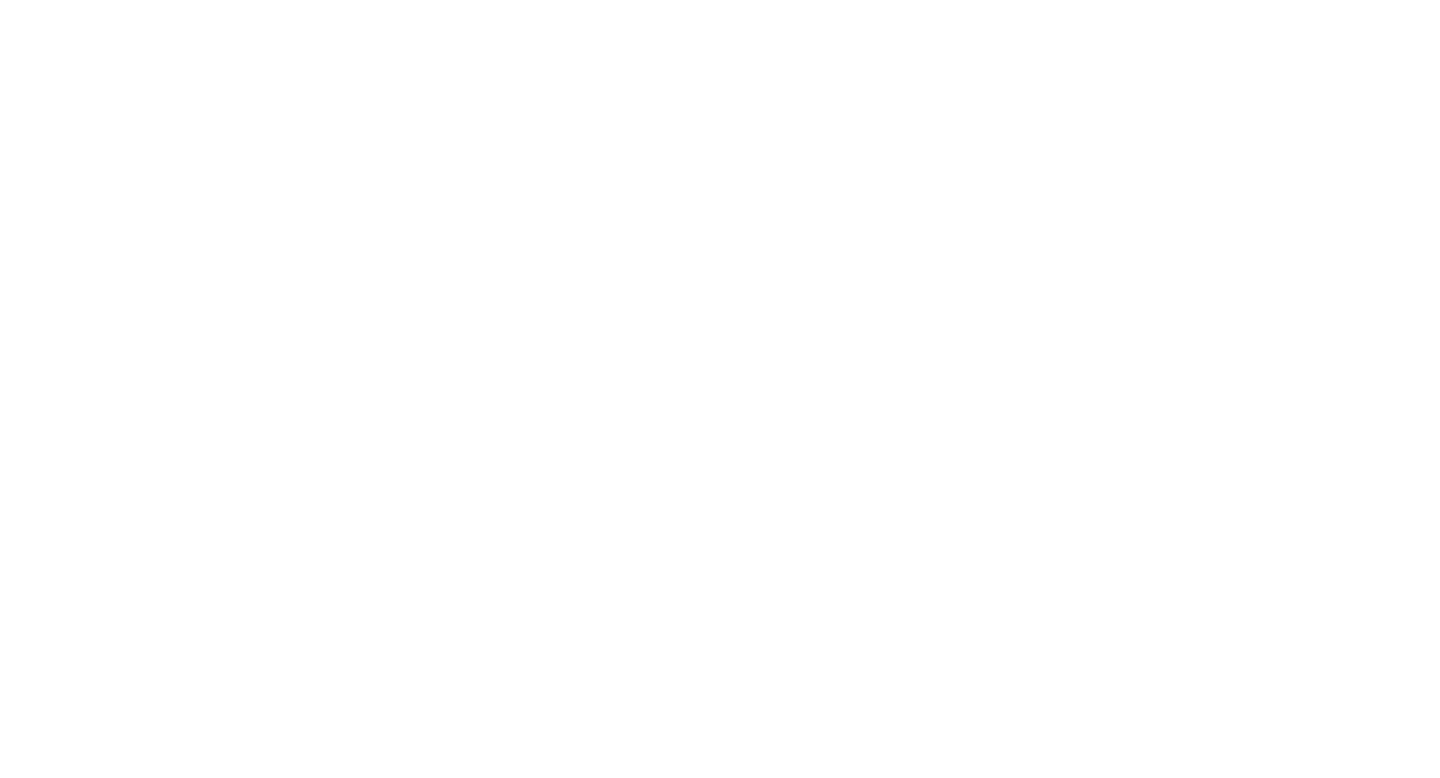 scroll, scrollTop: 0, scrollLeft: 0, axis: both 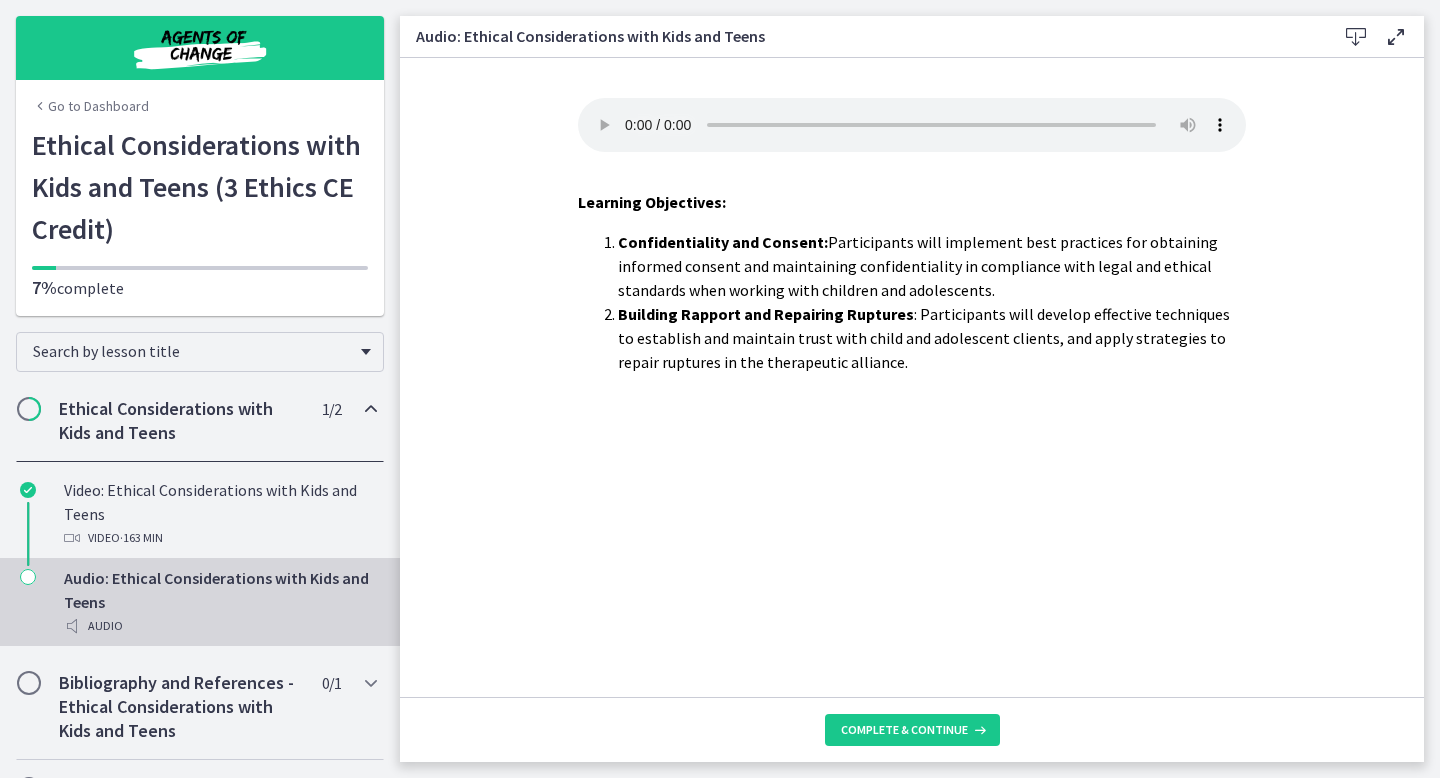 click on "Go to Dashboard" at bounding box center [90, 106] 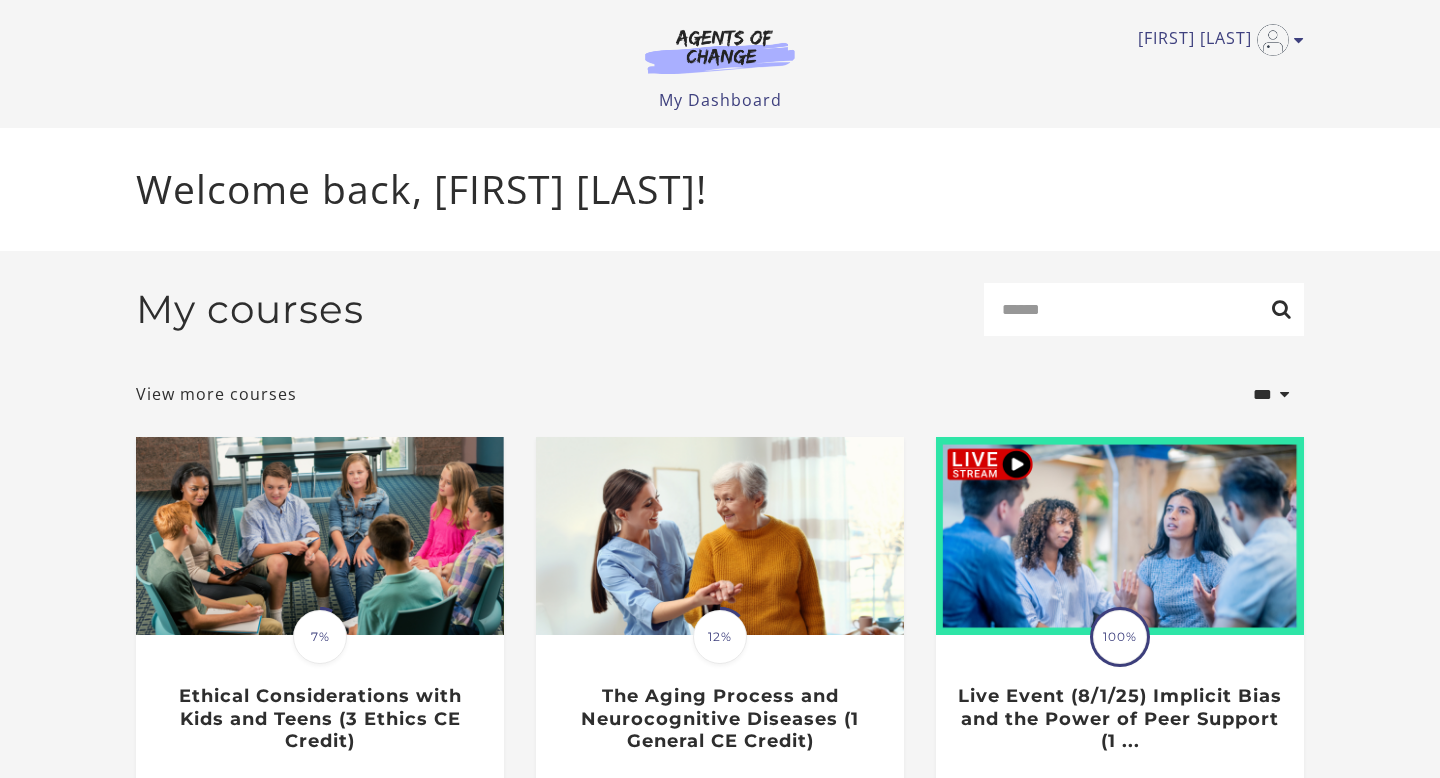 scroll, scrollTop: 0, scrollLeft: 0, axis: both 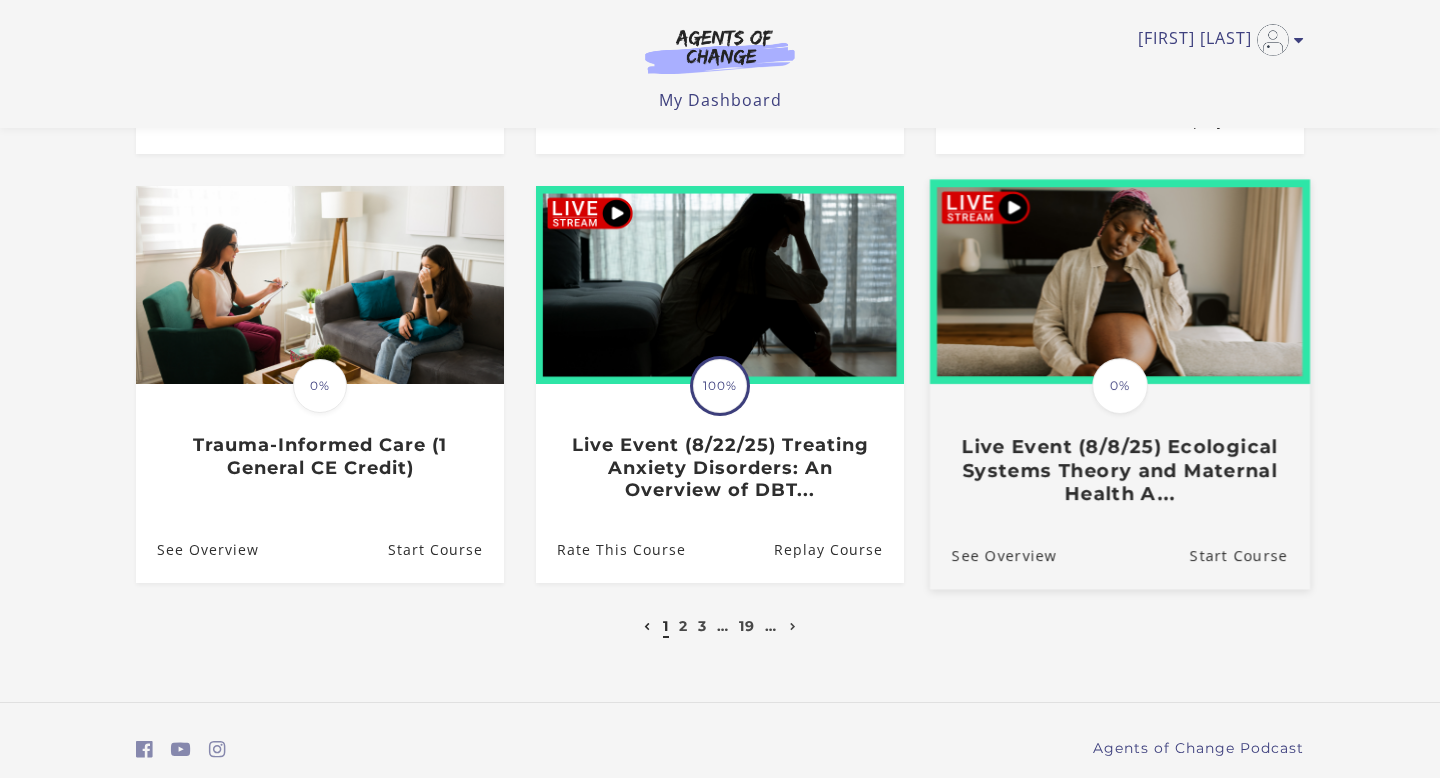 click on "Live Event (8/8/25) Ecological Systems Theory and Maternal Health A..." at bounding box center (1120, 470) 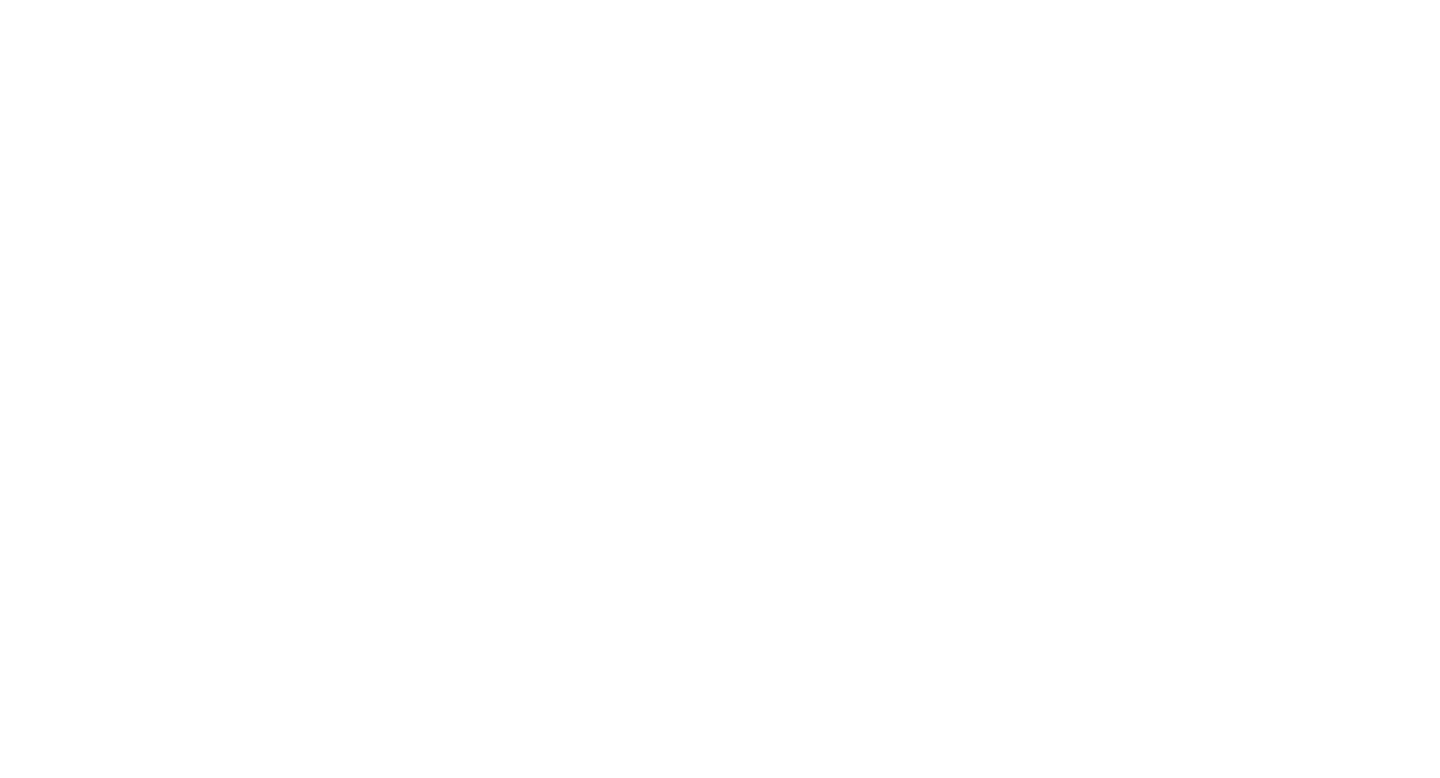 scroll, scrollTop: 0, scrollLeft: 0, axis: both 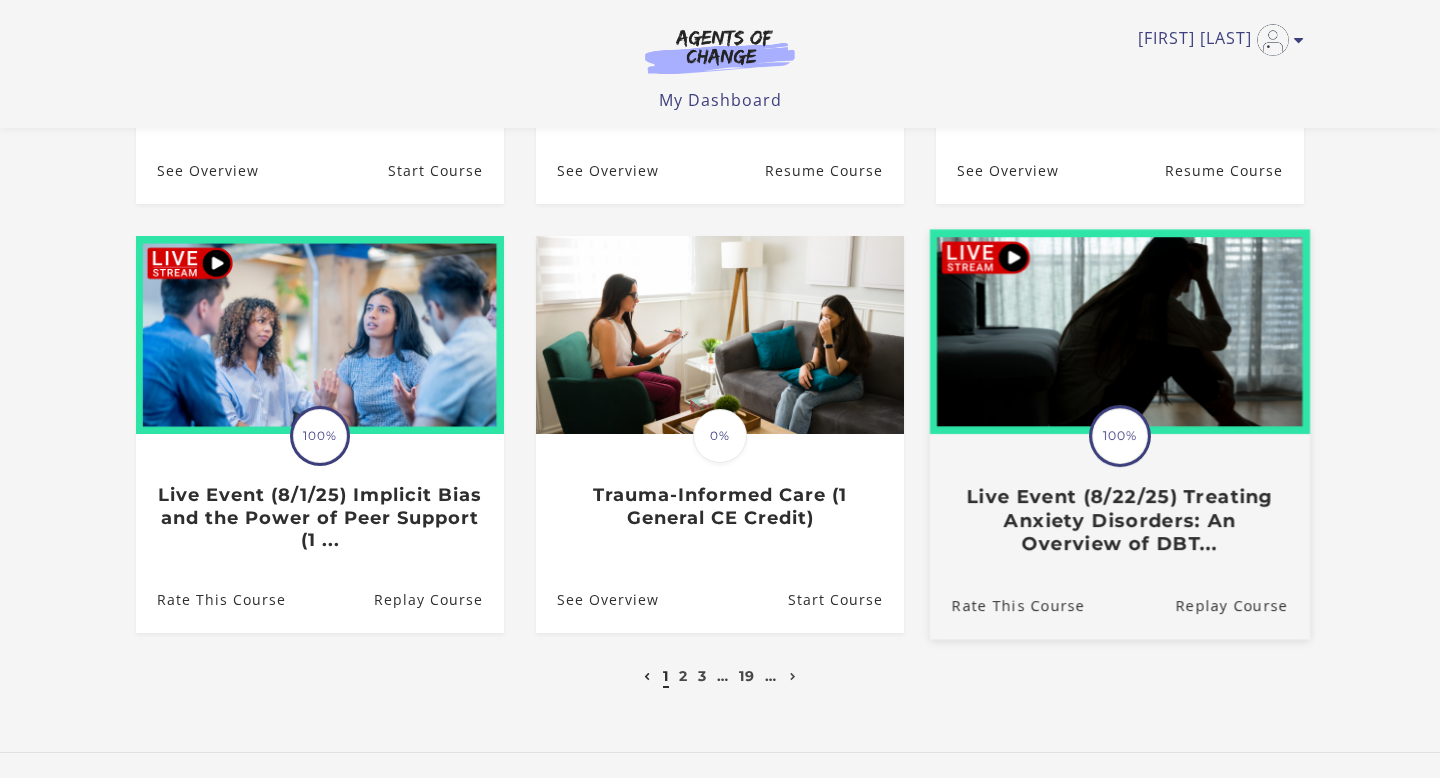 click on "Live Event (8/22/25) Treating Anxiety Disorders: An Overview of DBT..." at bounding box center [1120, 520] 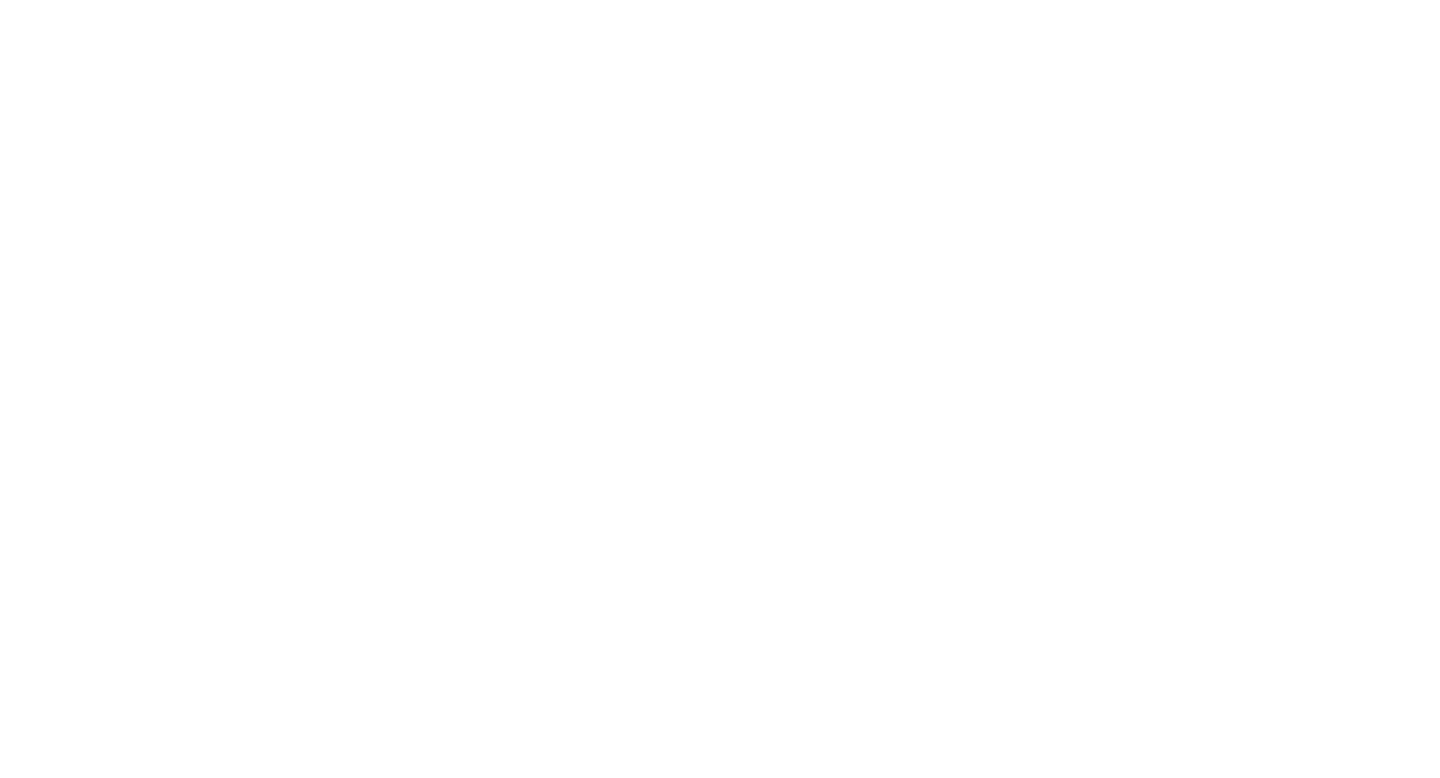 scroll, scrollTop: 0, scrollLeft: 0, axis: both 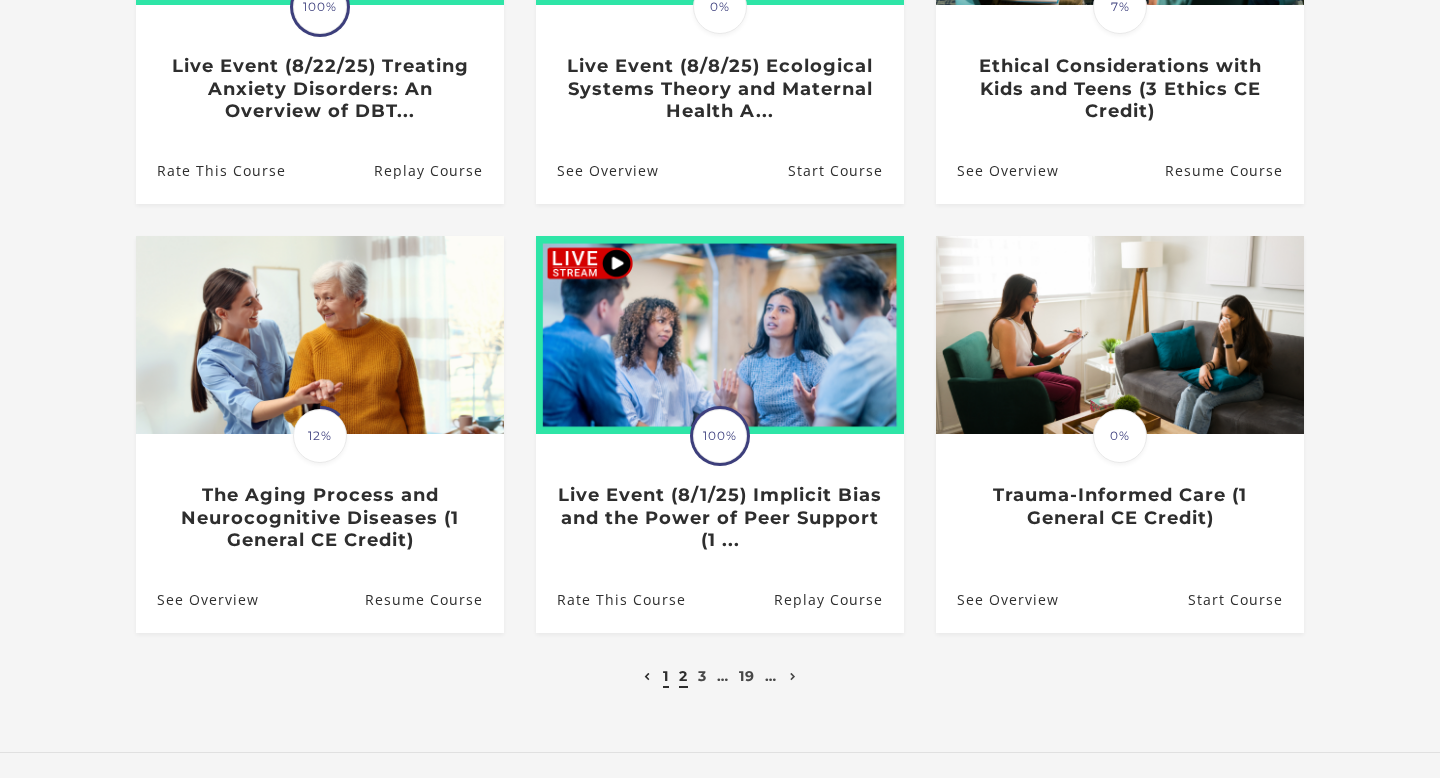 click on "2" at bounding box center [683, 676] 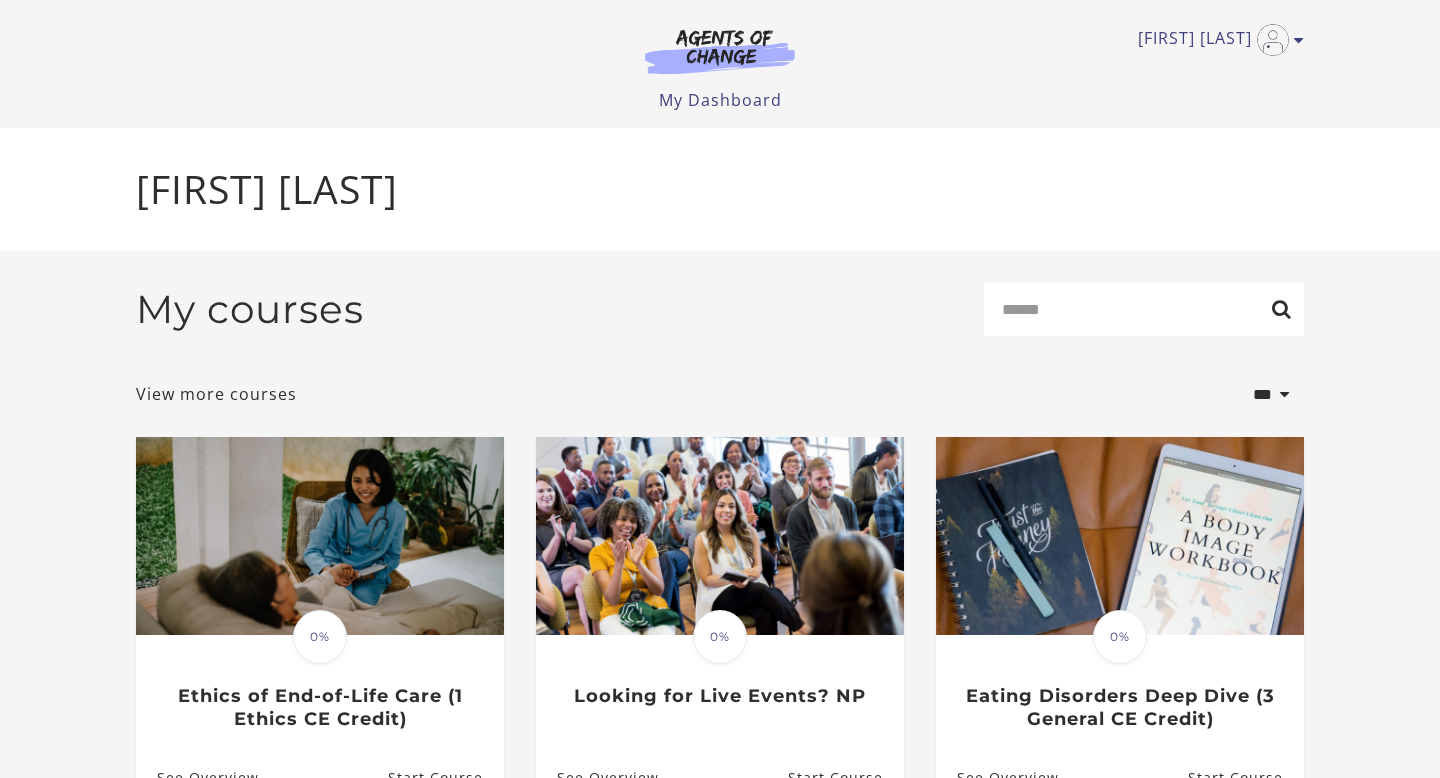 scroll, scrollTop: 0, scrollLeft: 0, axis: both 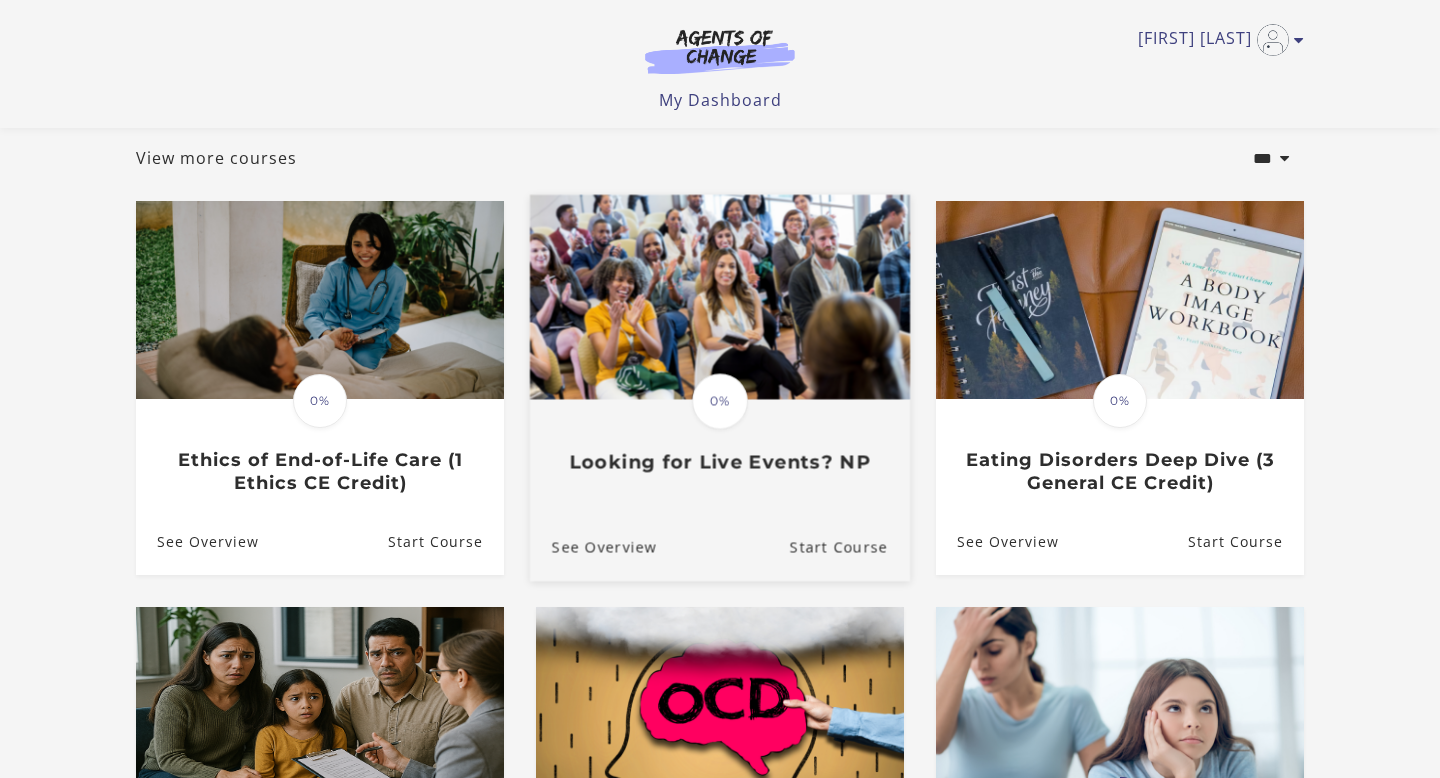 click on "Translation missing: en.liquid.partials.dashboard_course_card.progress_description: 0%
0%
Looking for Live Events? NP
See Overview
Start Course" at bounding box center [720, 388] 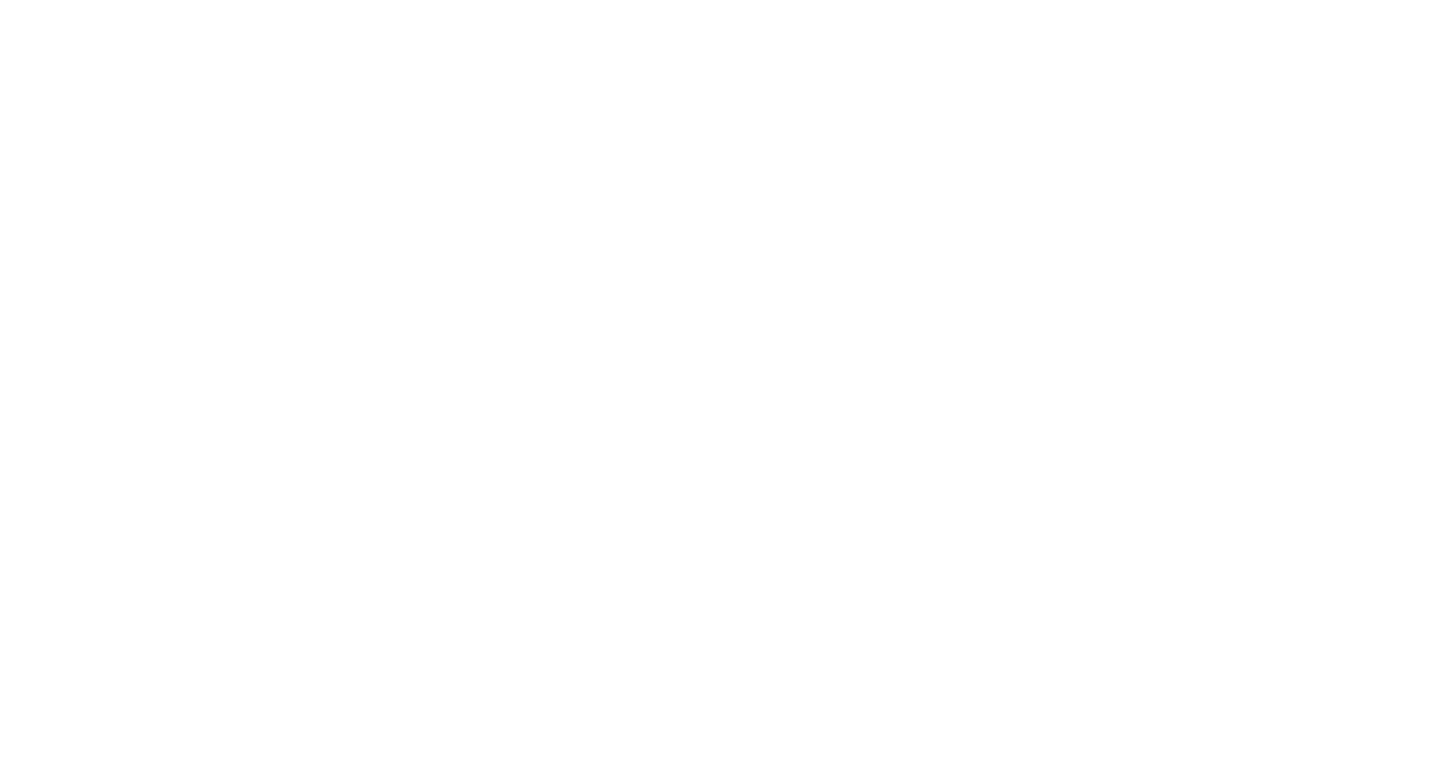 scroll, scrollTop: 0, scrollLeft: 0, axis: both 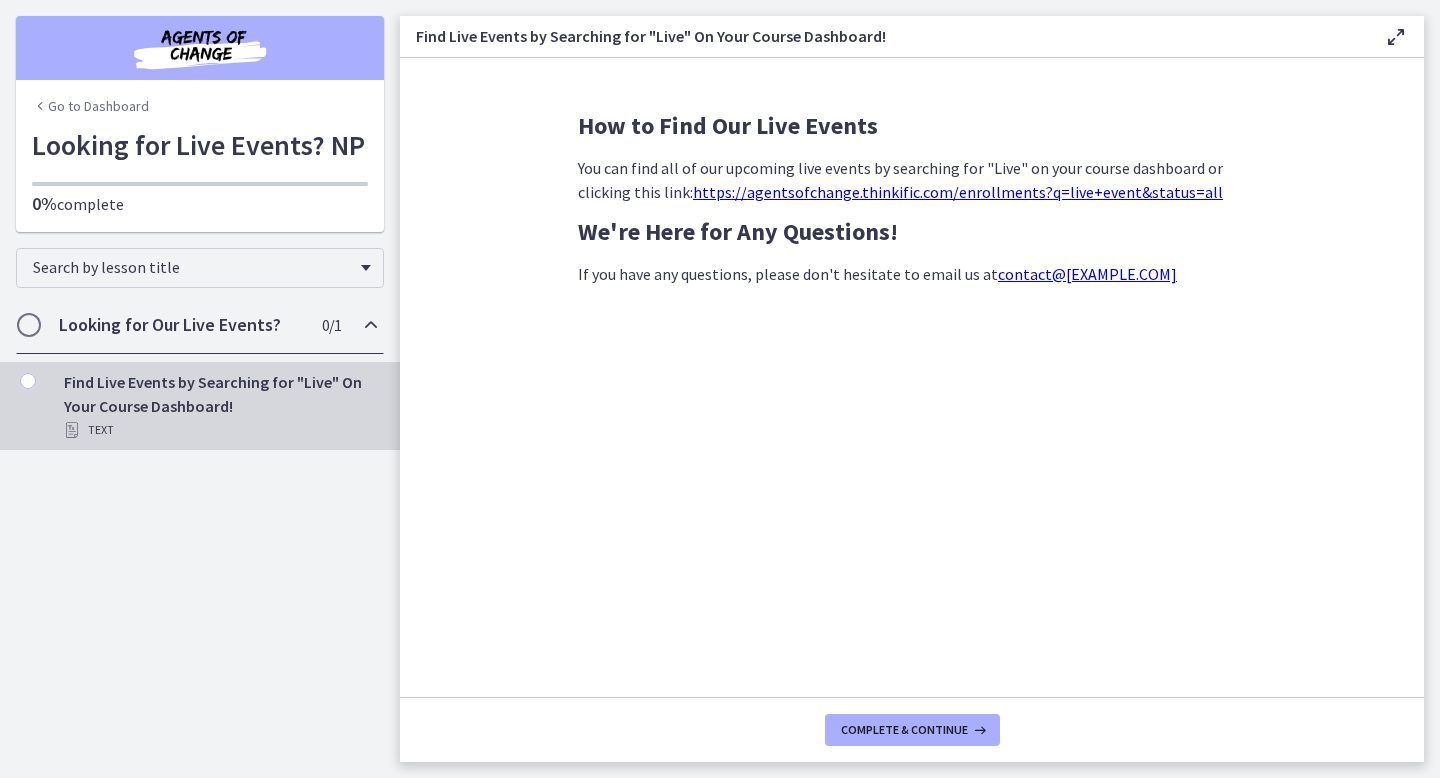 click on "https://agentsofchange.thinkific.com/enrollments?q=live+event&status=all" at bounding box center (958, 192) 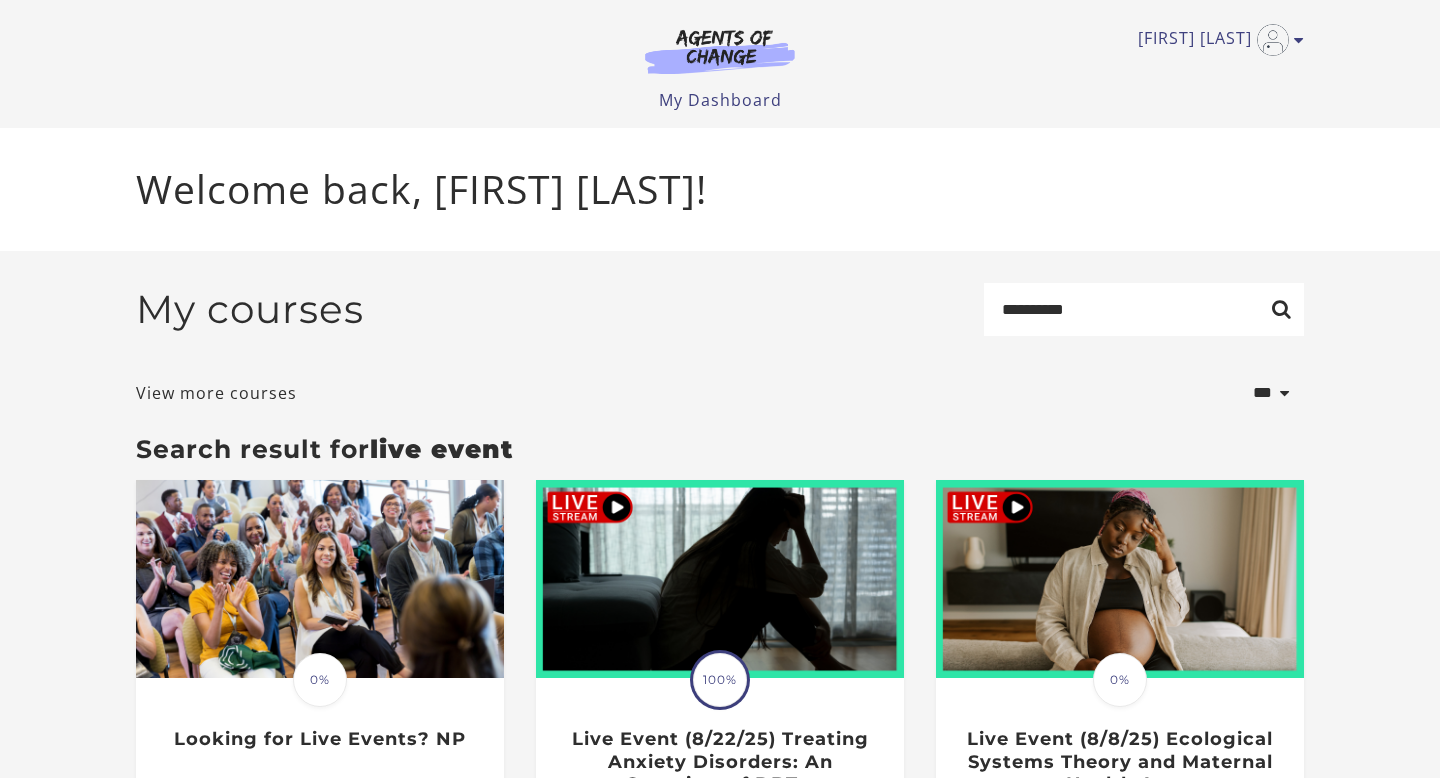 scroll, scrollTop: 0, scrollLeft: 0, axis: both 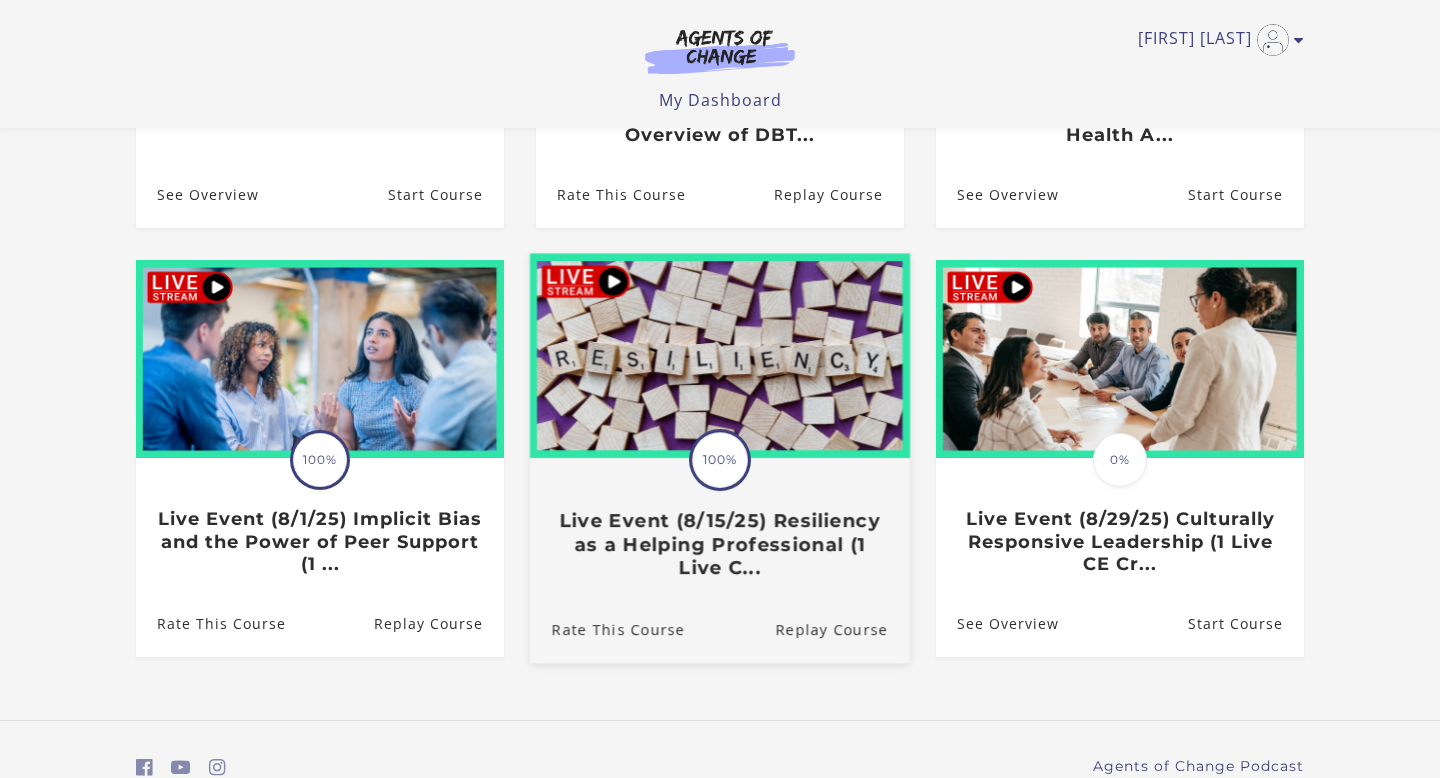 click on "Translation missing: en.liquid.partials.dashboard_course_card.progress_description: 100%
100%
Live Event (8/15/25) Resiliency as a Helping Professional (1 Live C..." at bounding box center (720, 519) 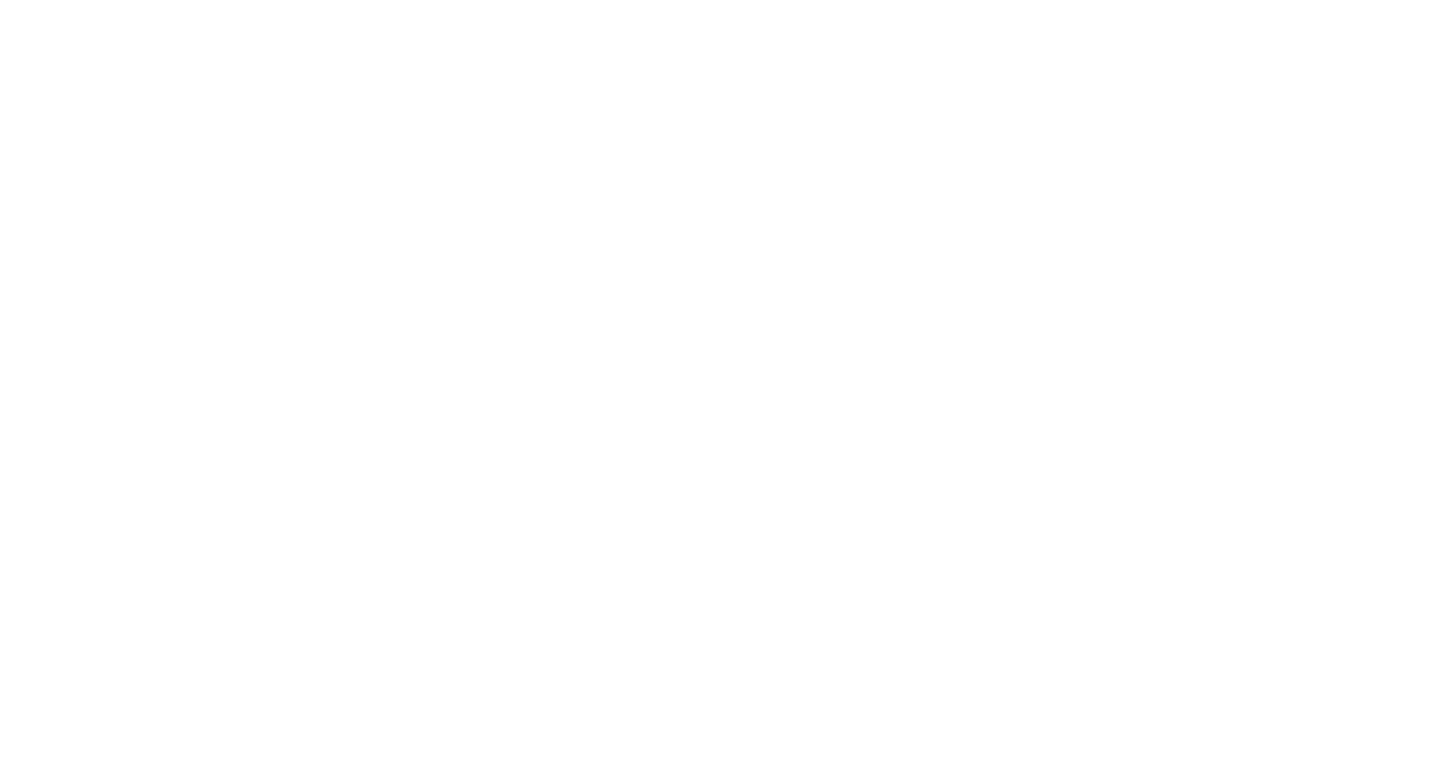 scroll, scrollTop: 0, scrollLeft: 0, axis: both 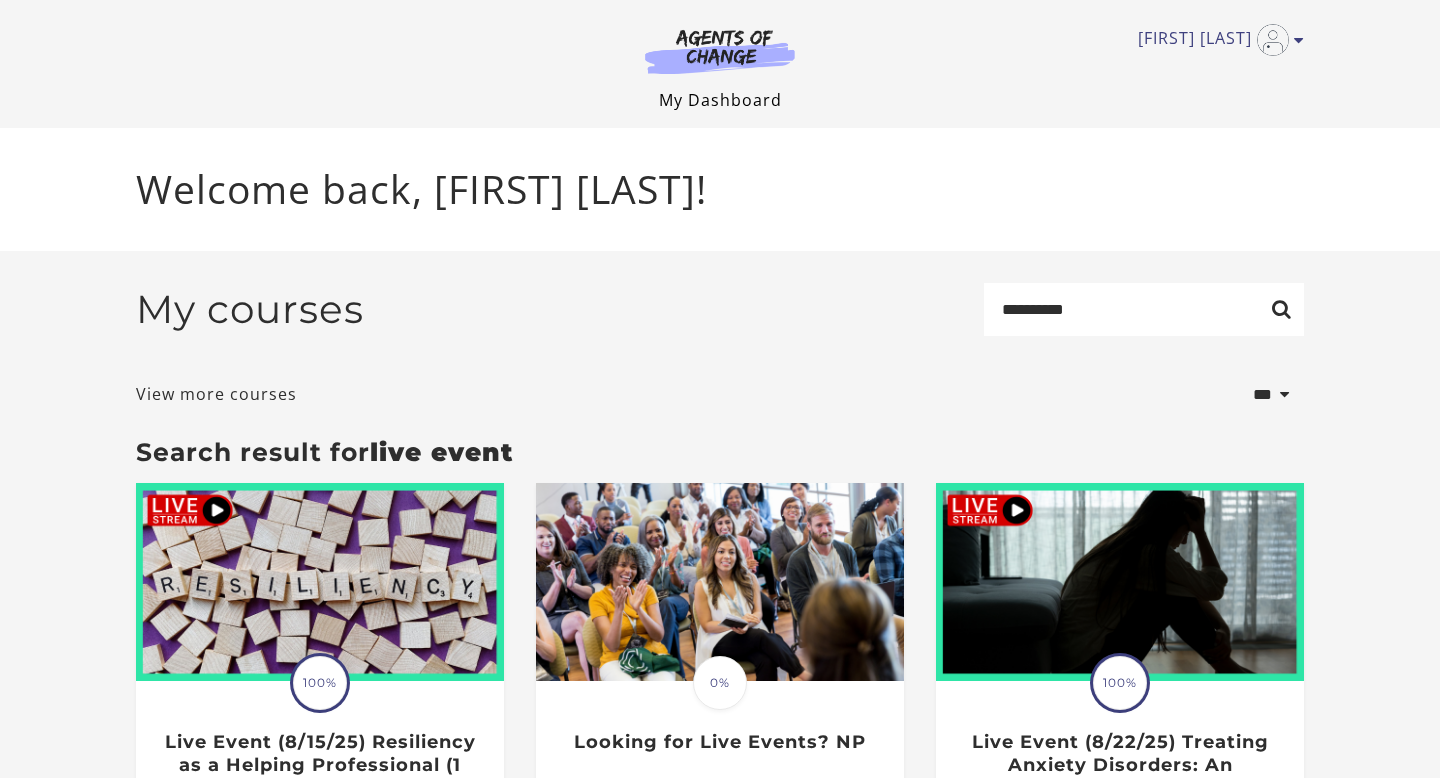 click on "My Dashboard" at bounding box center (720, 100) 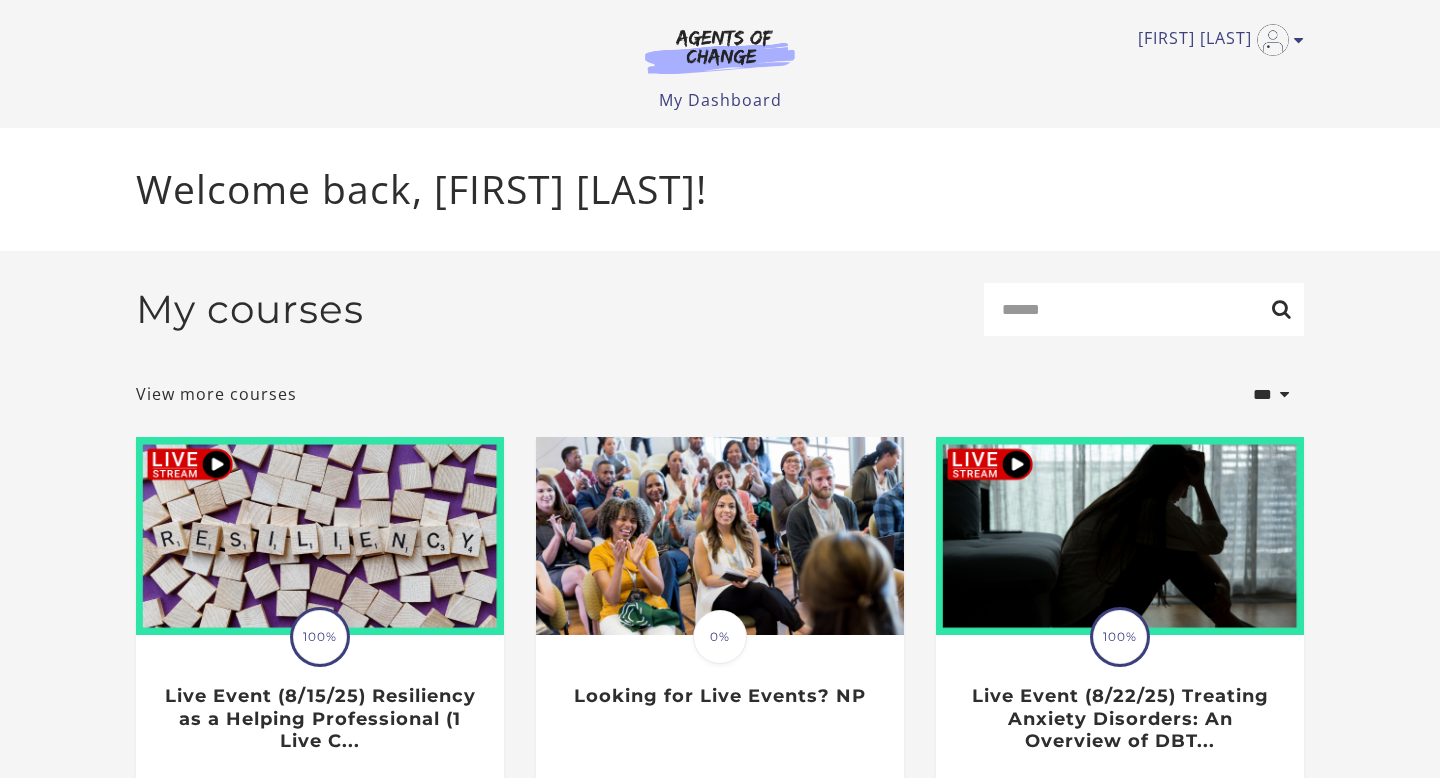 scroll, scrollTop: 0, scrollLeft: 0, axis: both 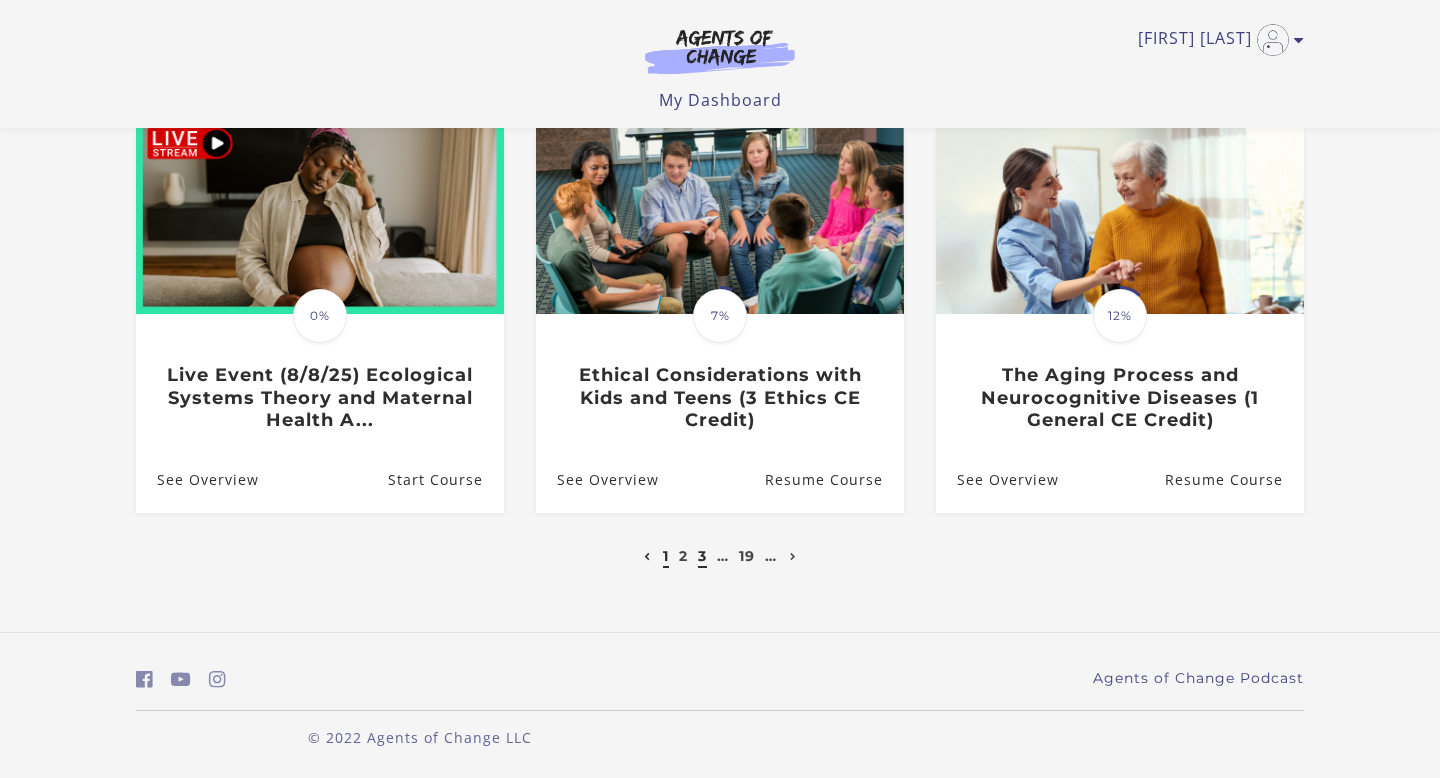 click on "3" at bounding box center [702, 556] 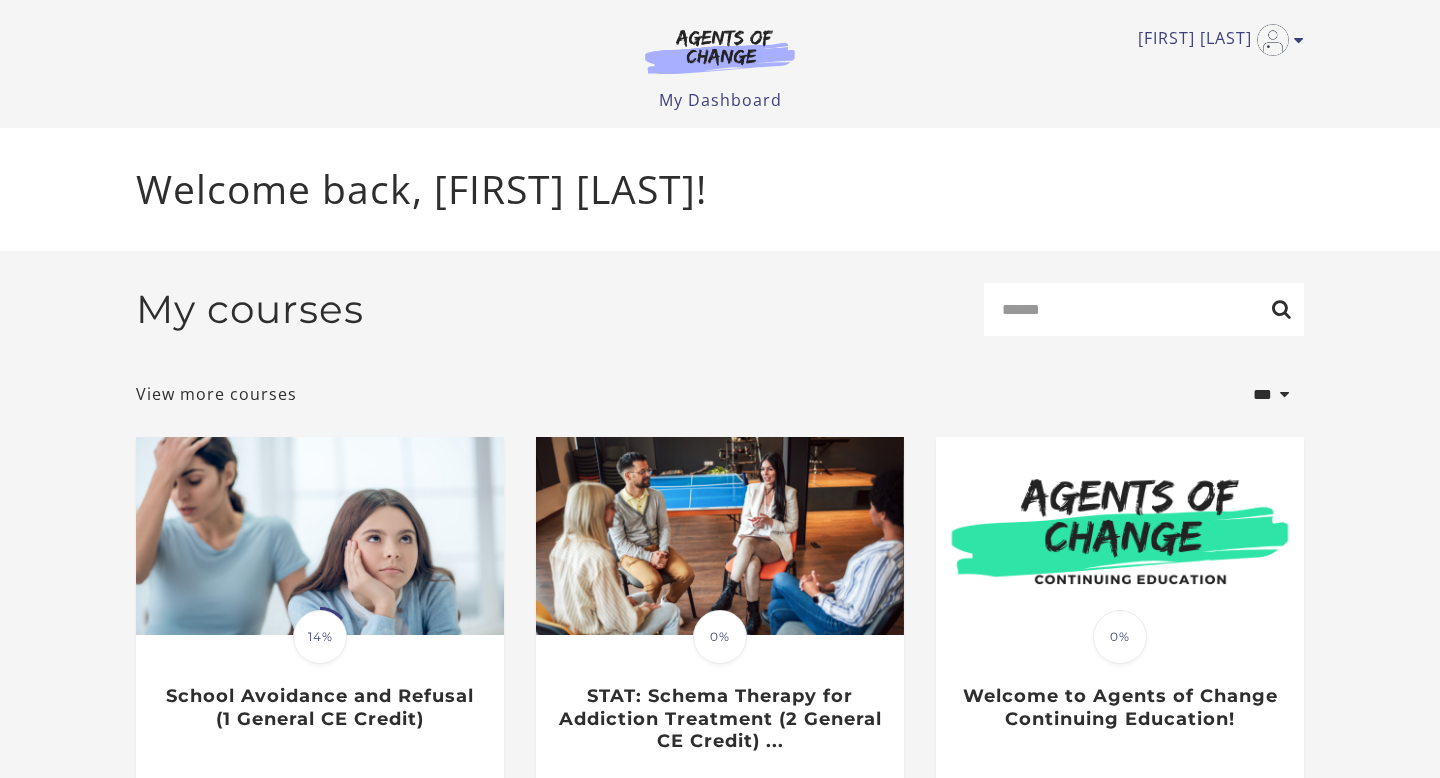 scroll, scrollTop: 0, scrollLeft: 0, axis: both 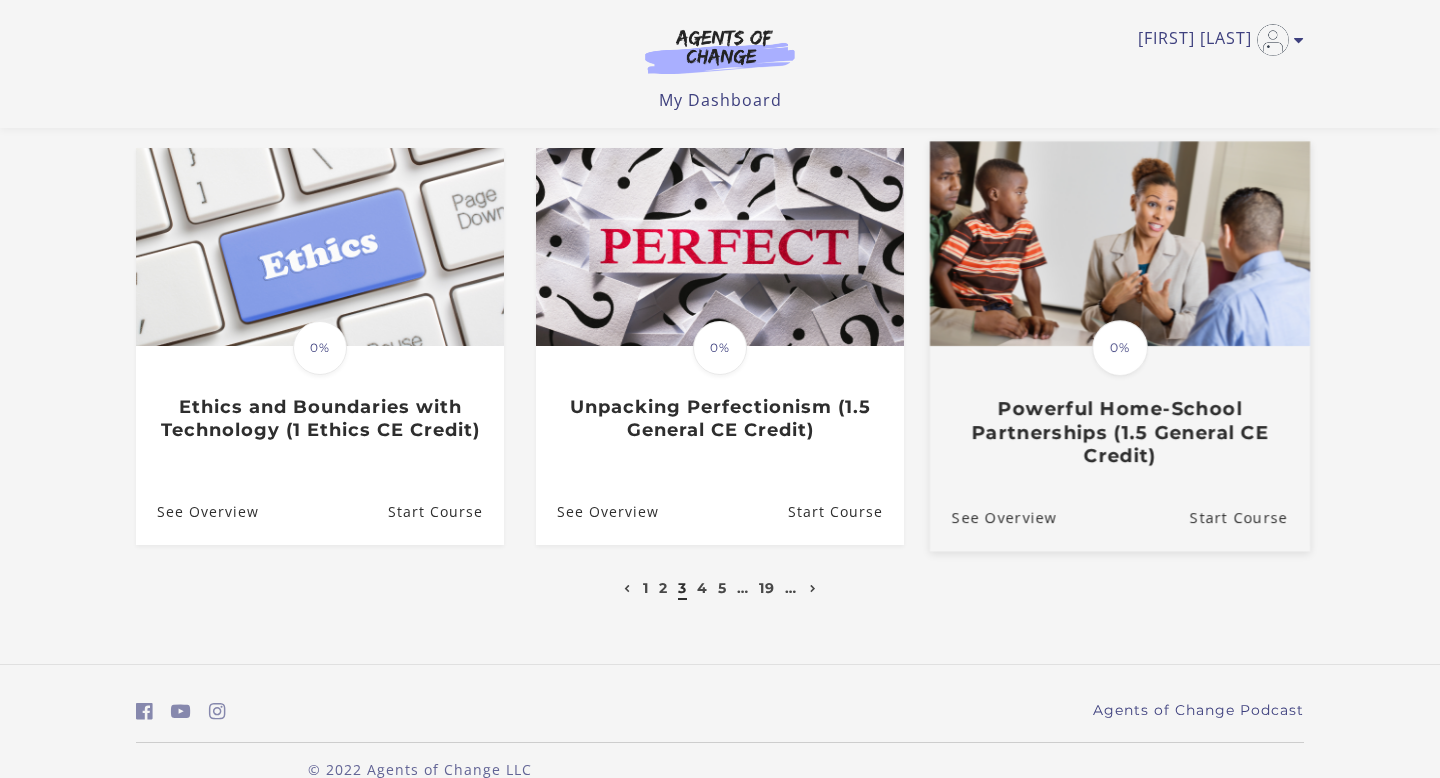 click on "Powerful Home-School Partnerships (1.5 General CE Credit)" at bounding box center (1120, 432) 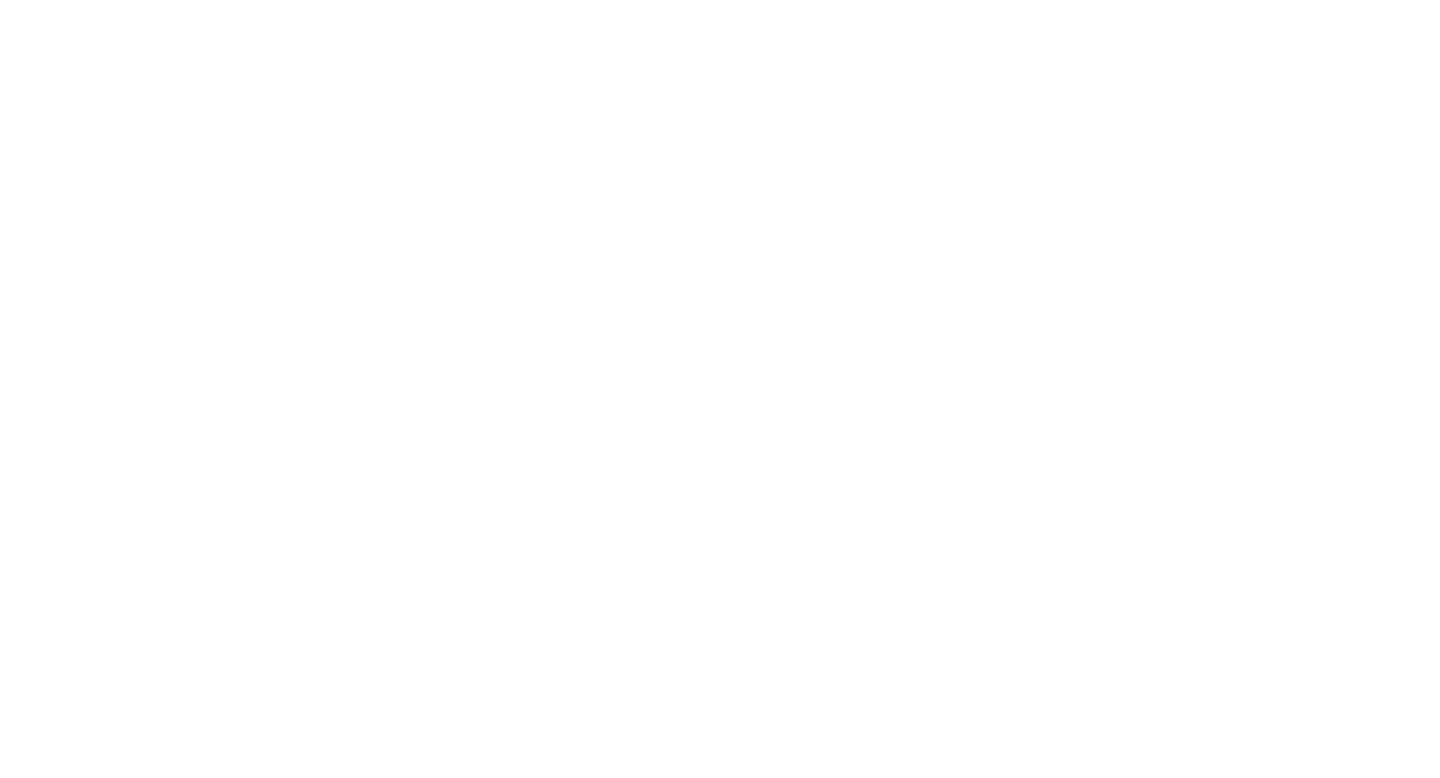 scroll, scrollTop: 0, scrollLeft: 0, axis: both 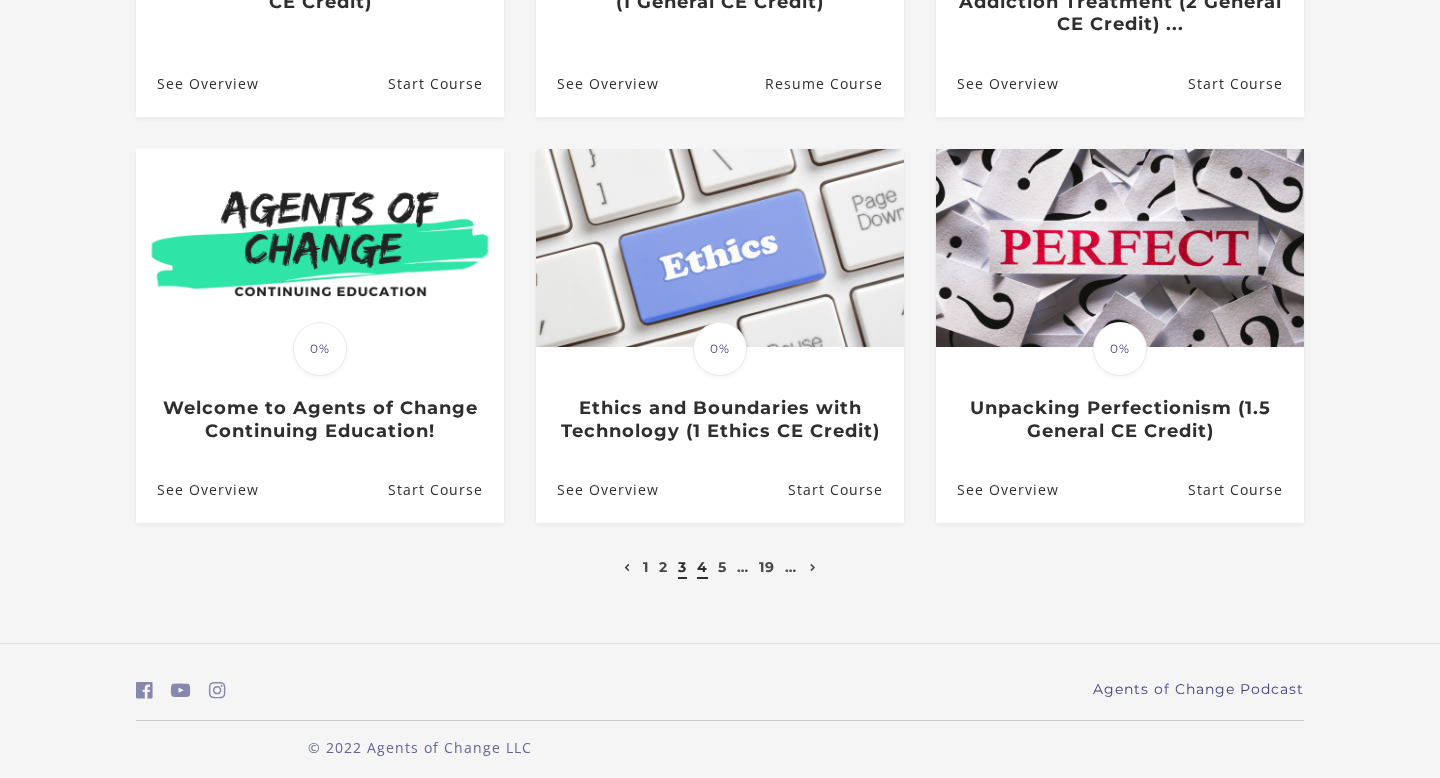 click on "4" at bounding box center (702, 567) 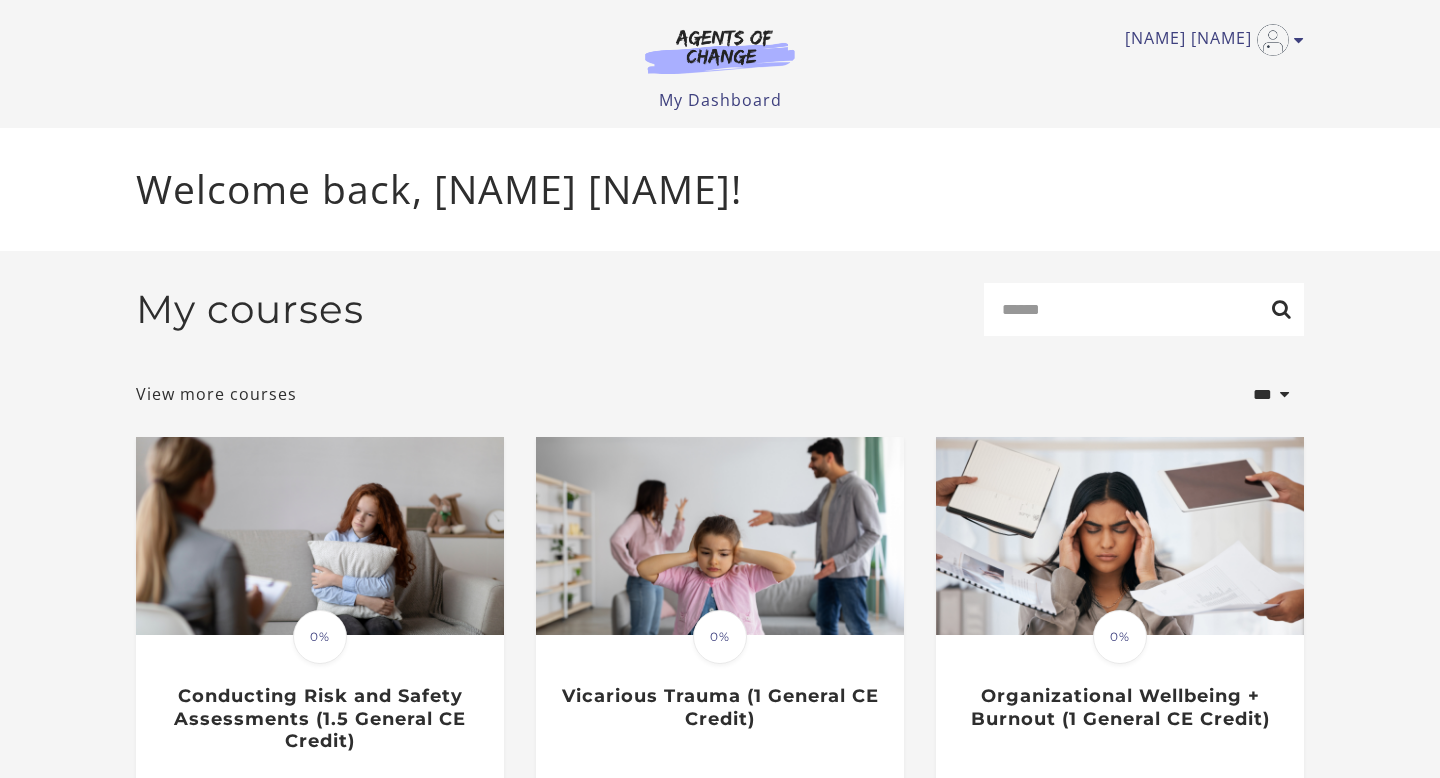 scroll, scrollTop: 0, scrollLeft: 0, axis: both 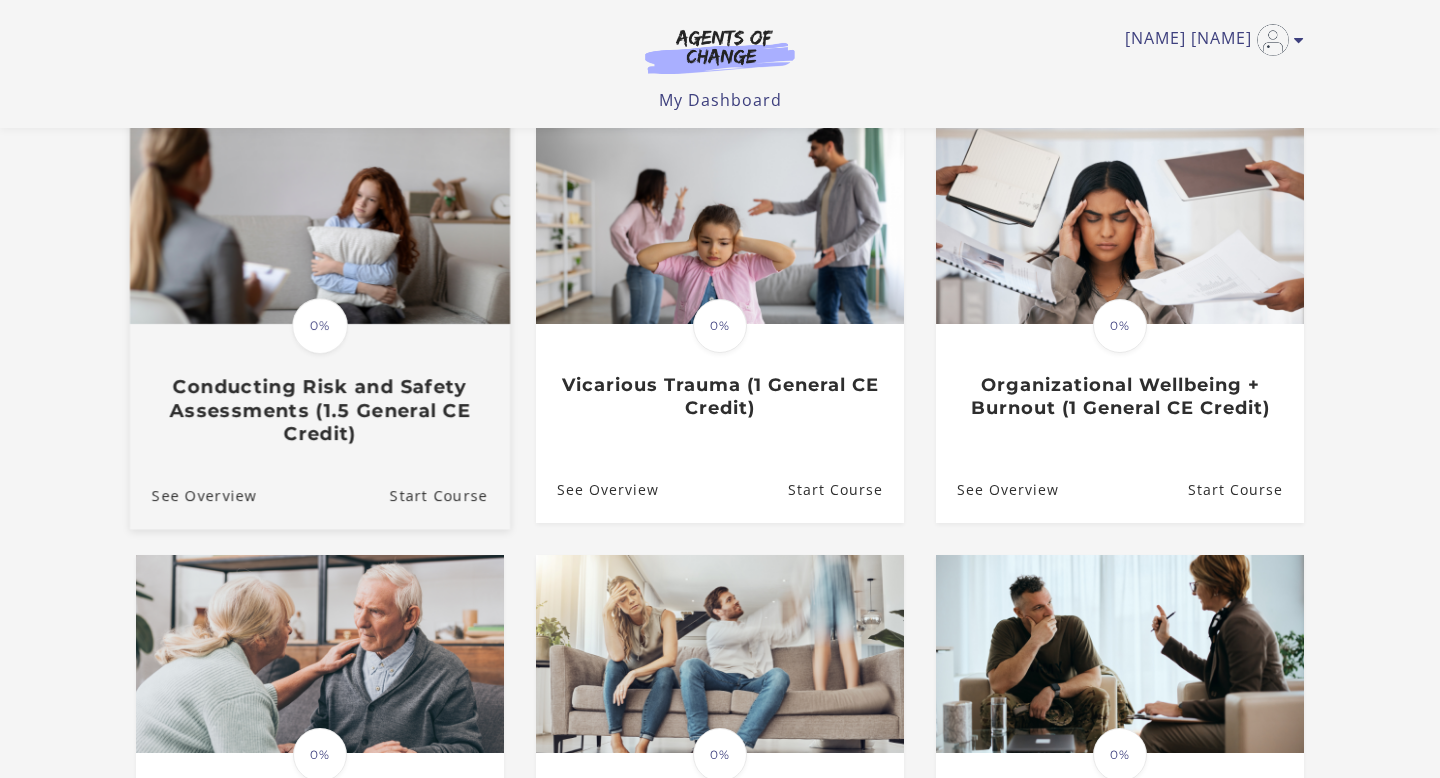 click on "Conducting Risk and Safety Assessments (1.5 General CE Credit)" at bounding box center [320, 411] 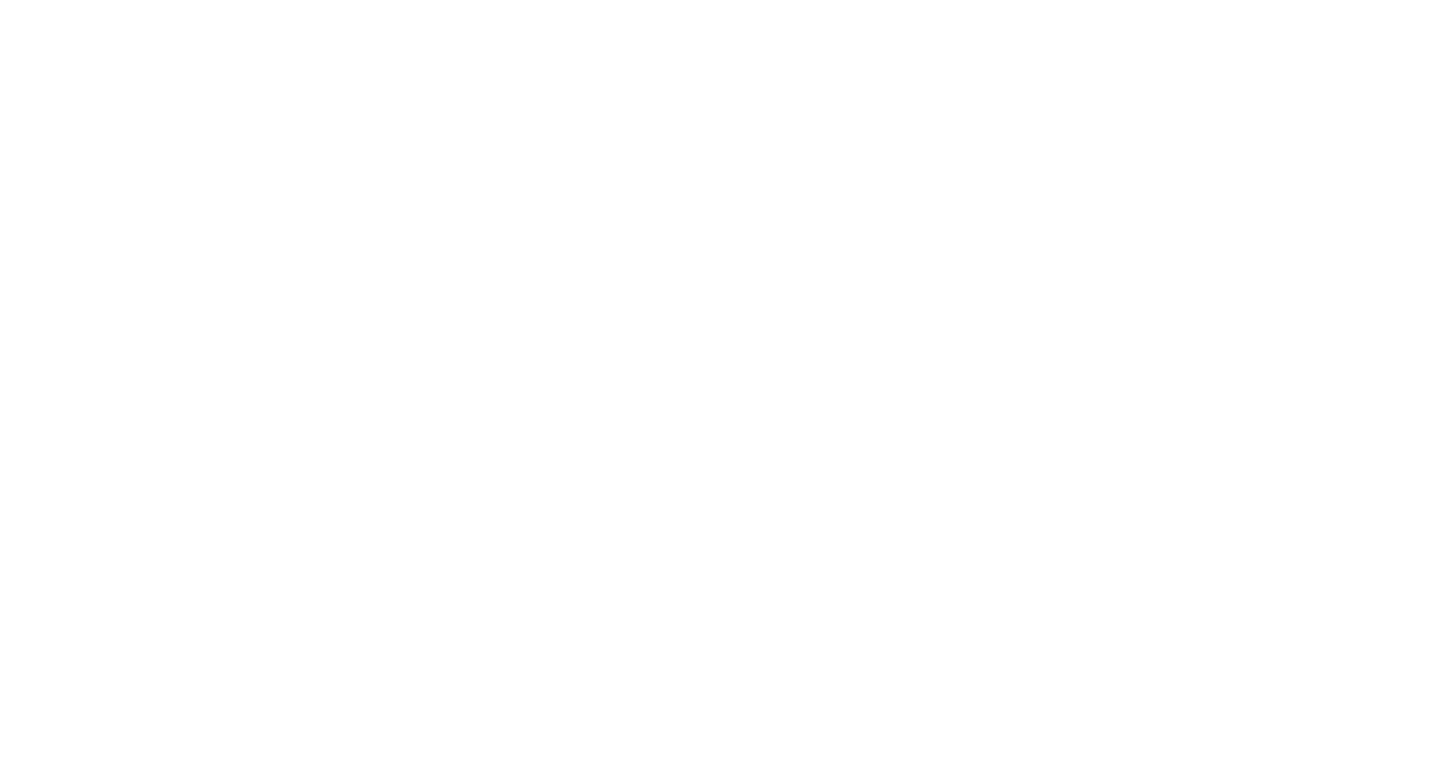 scroll, scrollTop: 0, scrollLeft: 0, axis: both 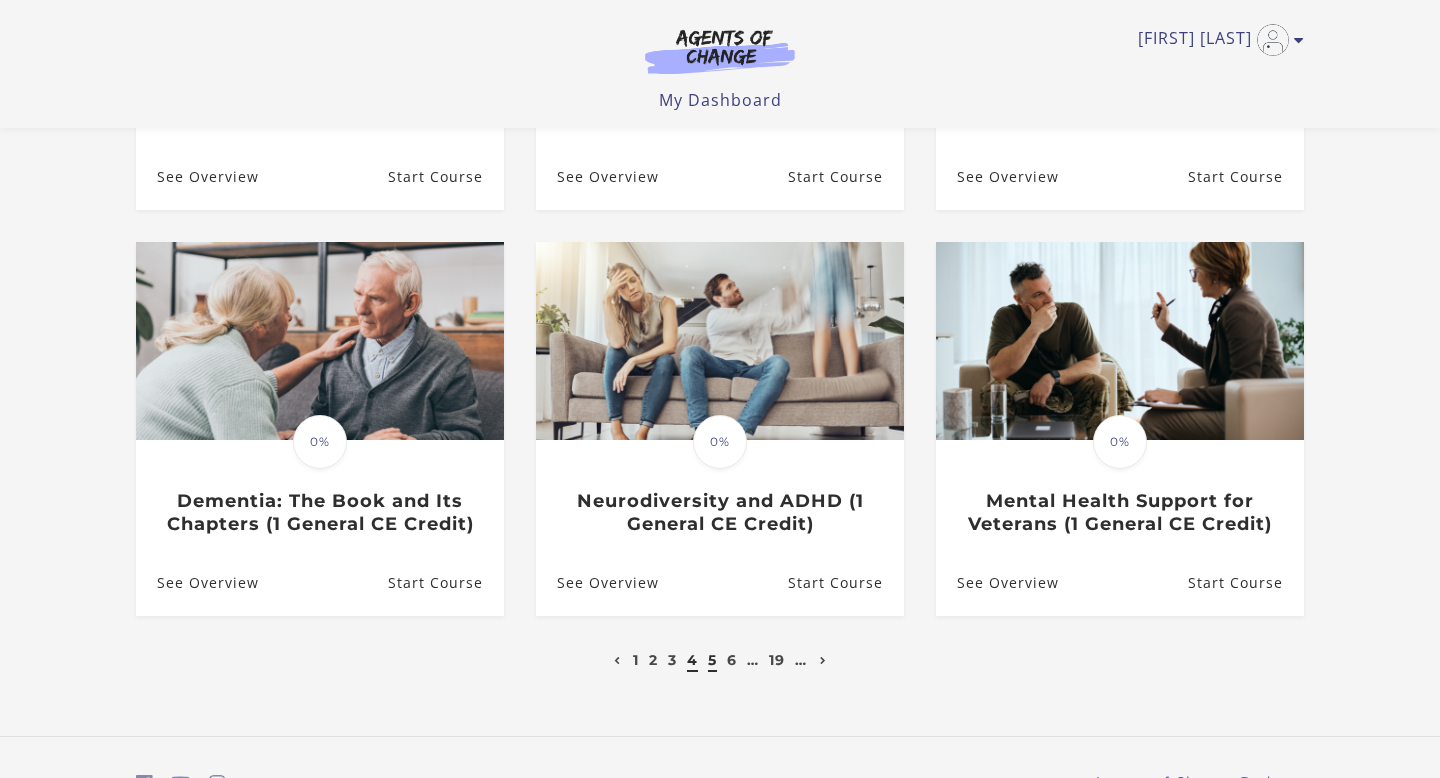 click on "5" at bounding box center (712, 660) 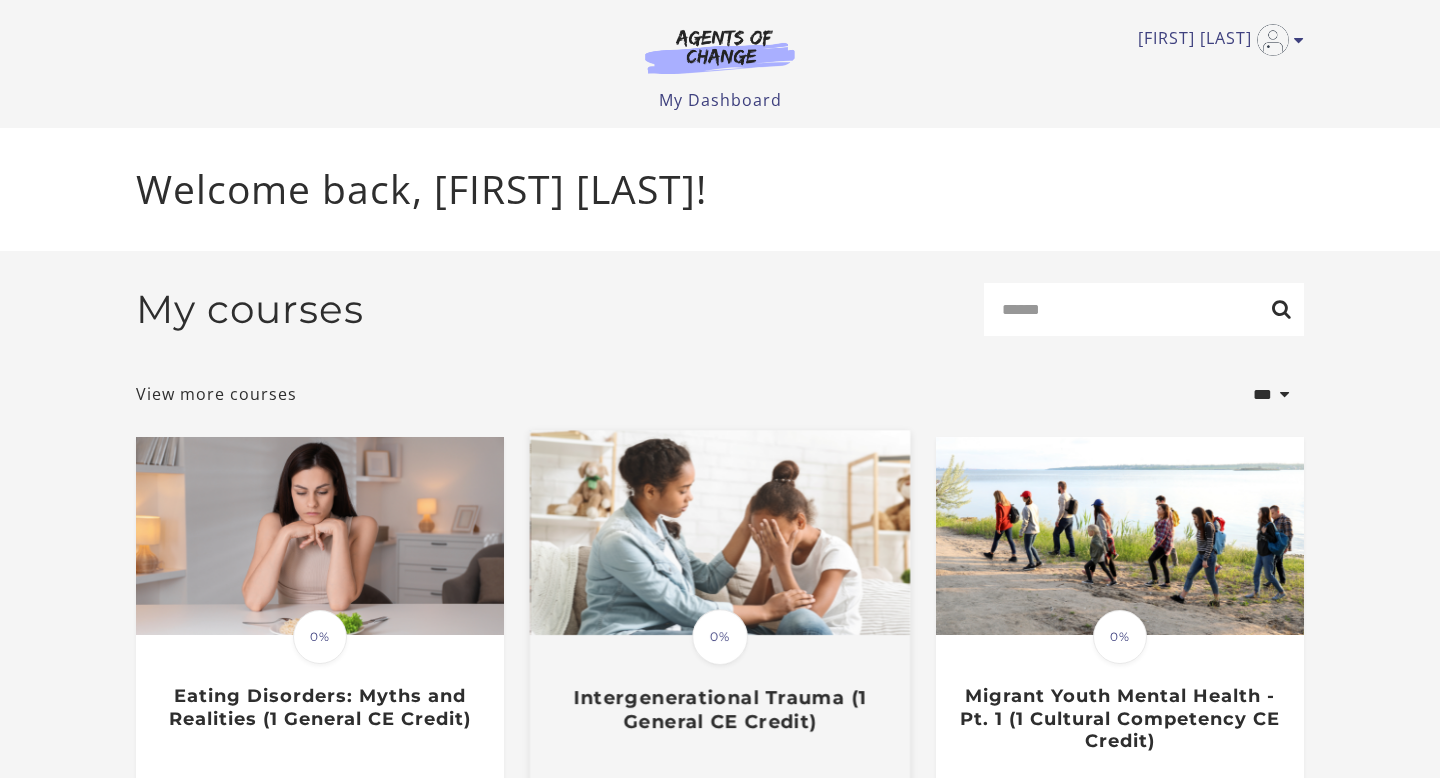 scroll, scrollTop: 0, scrollLeft: 0, axis: both 